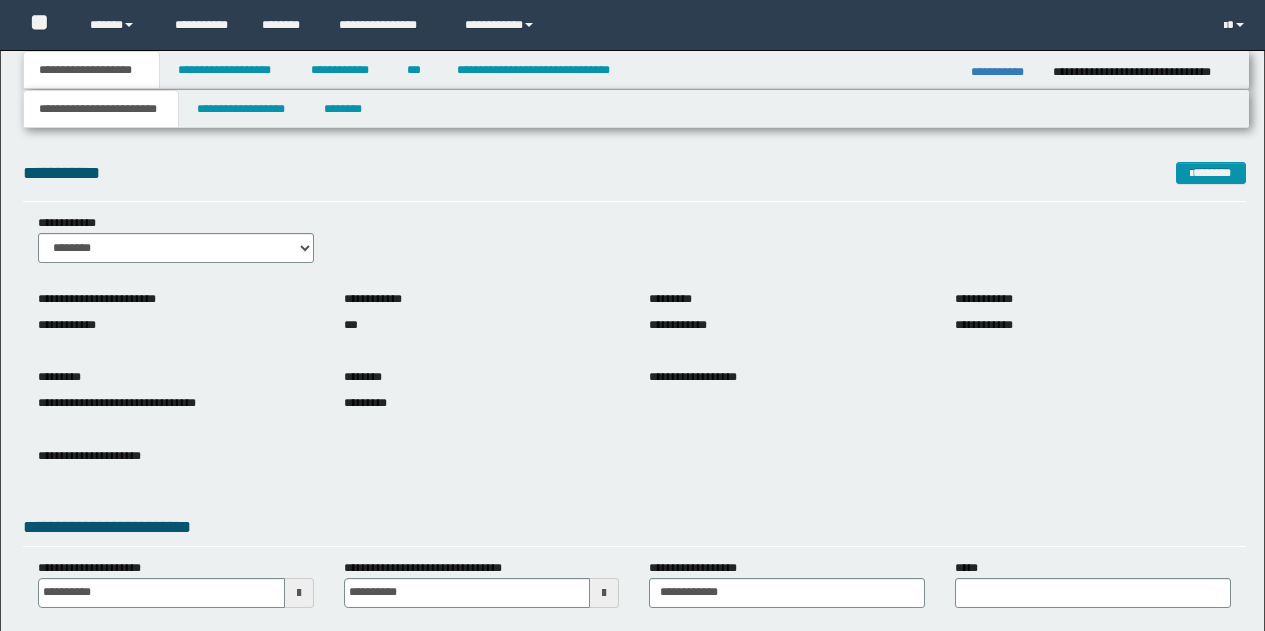 scroll, scrollTop: 0, scrollLeft: 0, axis: both 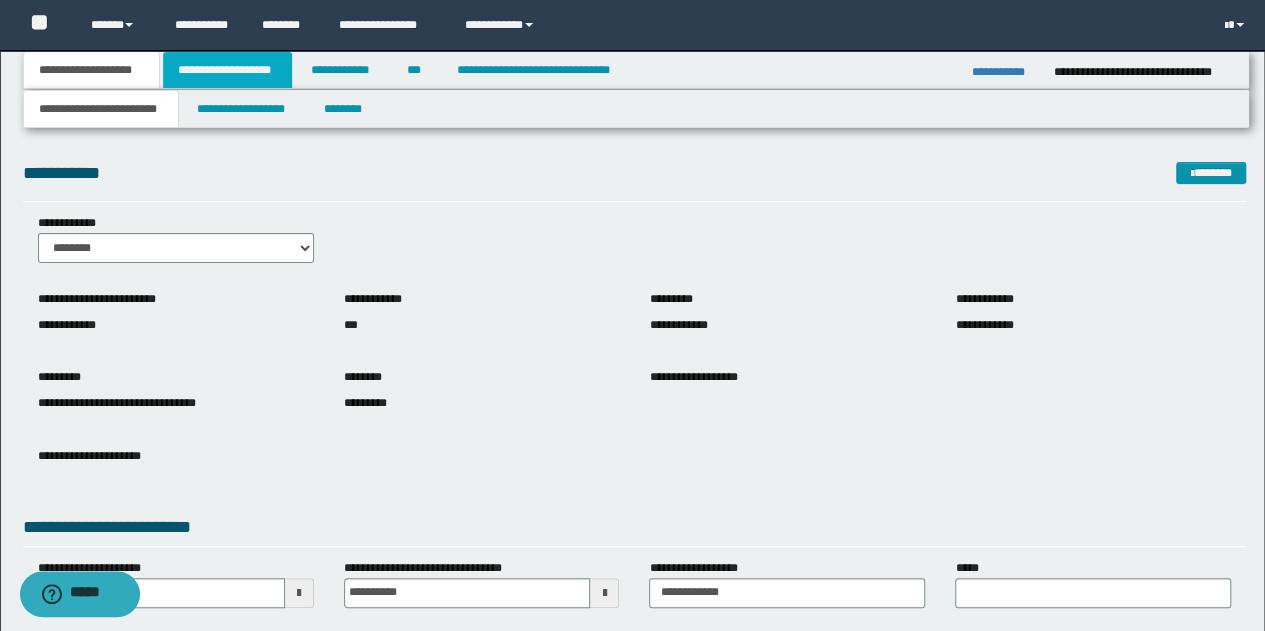 click on "**********" at bounding box center (227, 70) 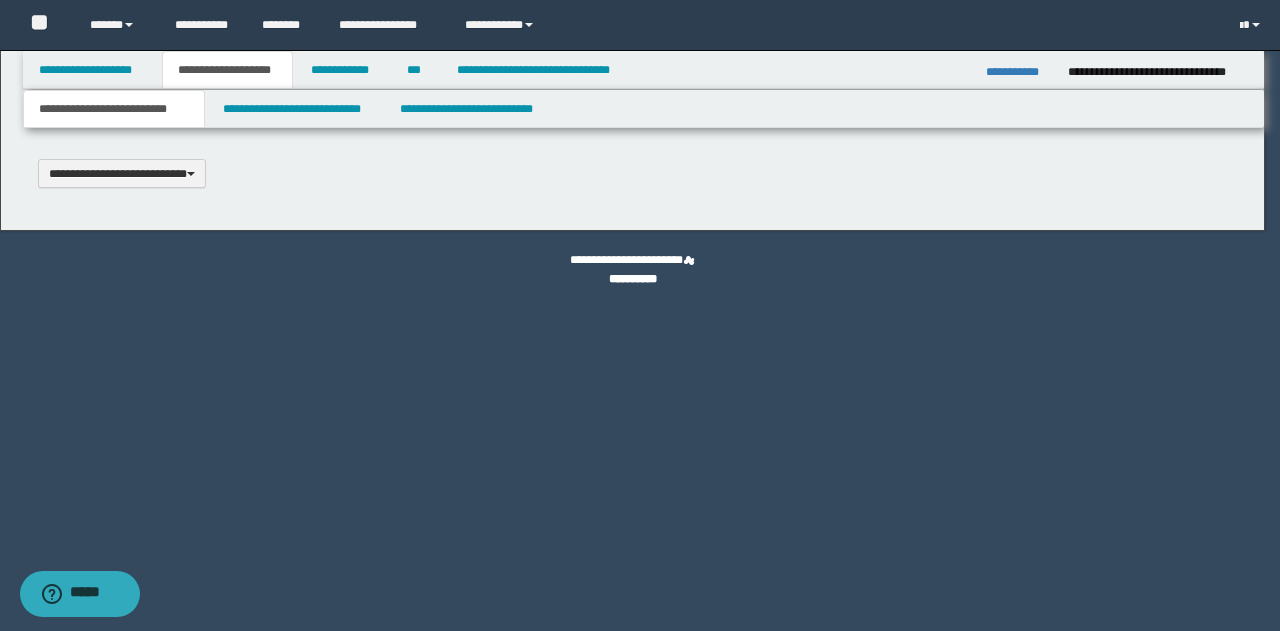 scroll, scrollTop: 0, scrollLeft: 0, axis: both 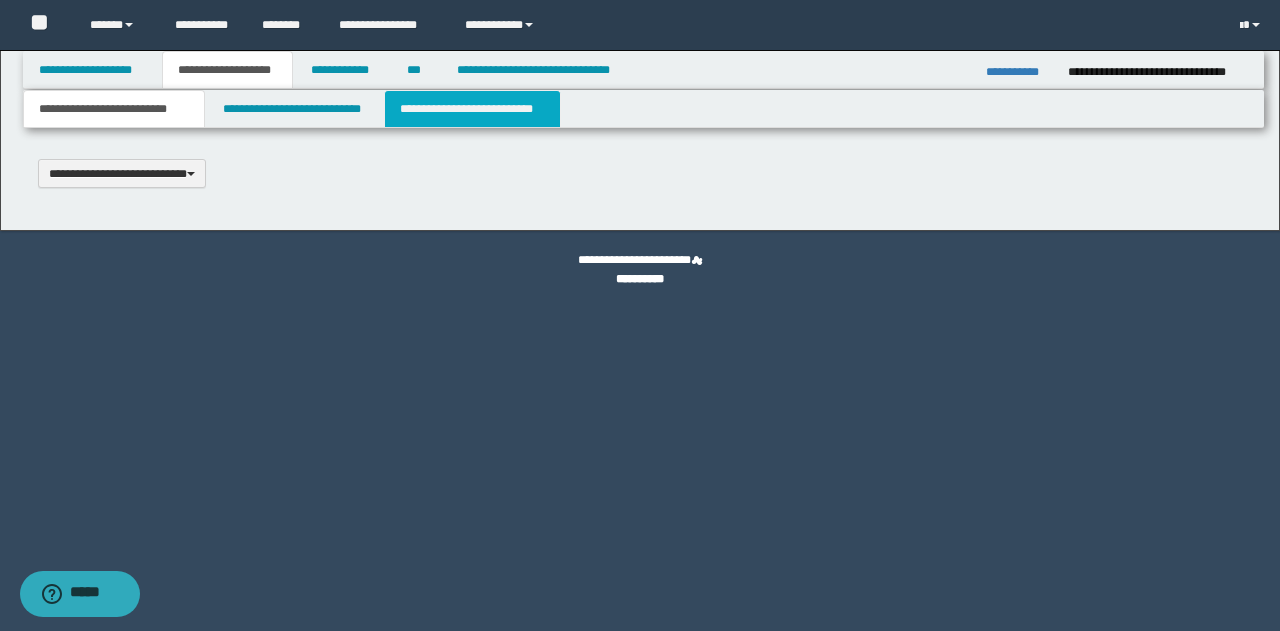 click on "**********" at bounding box center [472, 109] 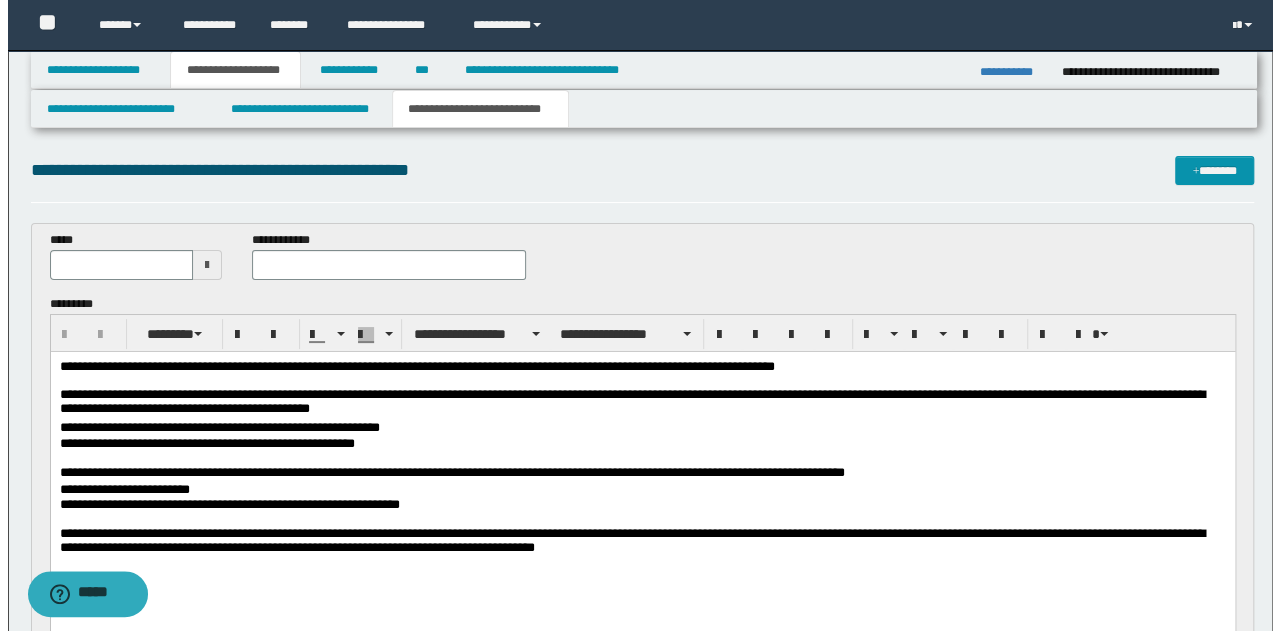 scroll, scrollTop: 0, scrollLeft: 0, axis: both 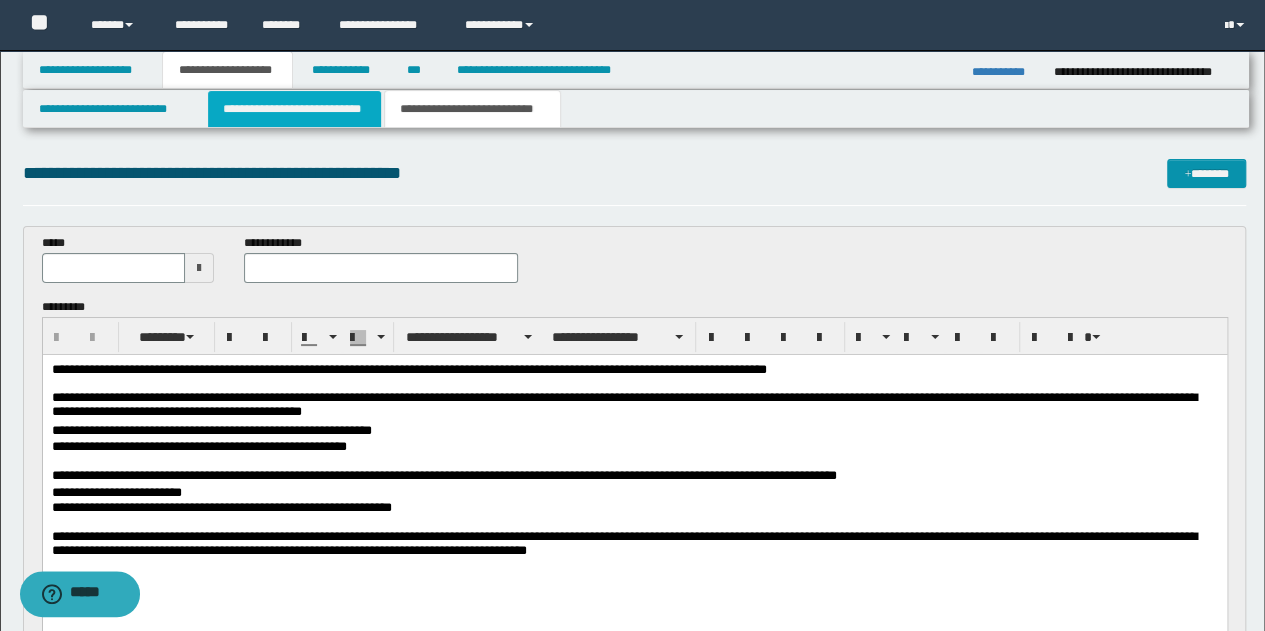 click on "**********" at bounding box center (294, 109) 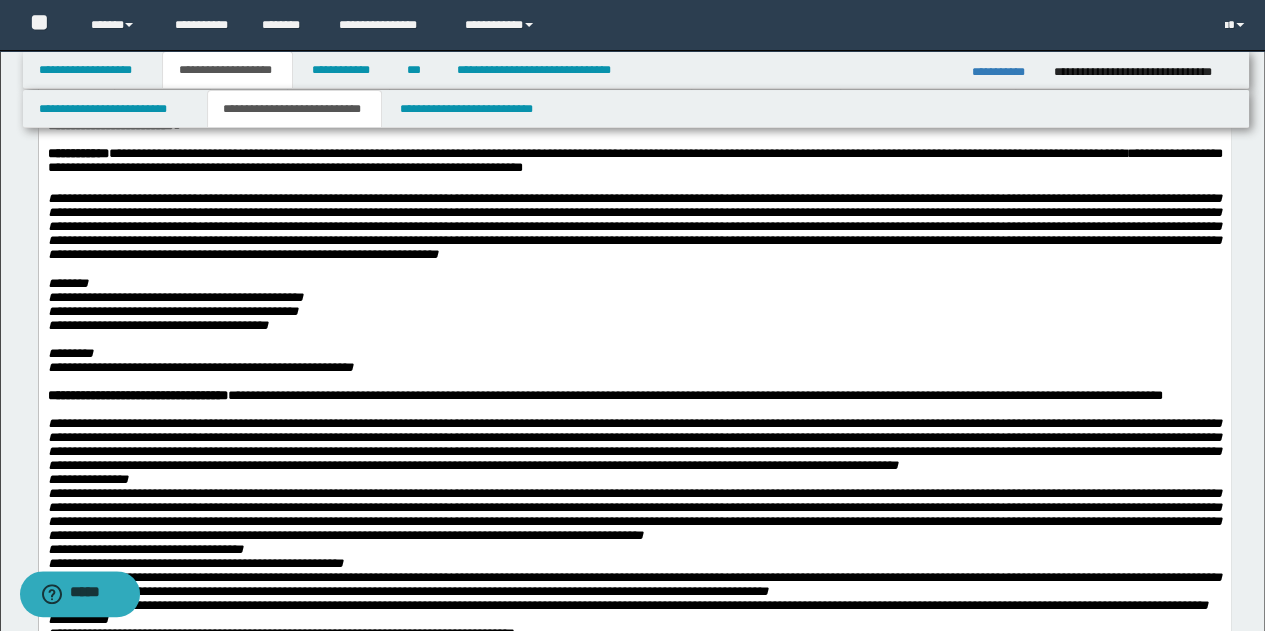 scroll, scrollTop: 0, scrollLeft: 0, axis: both 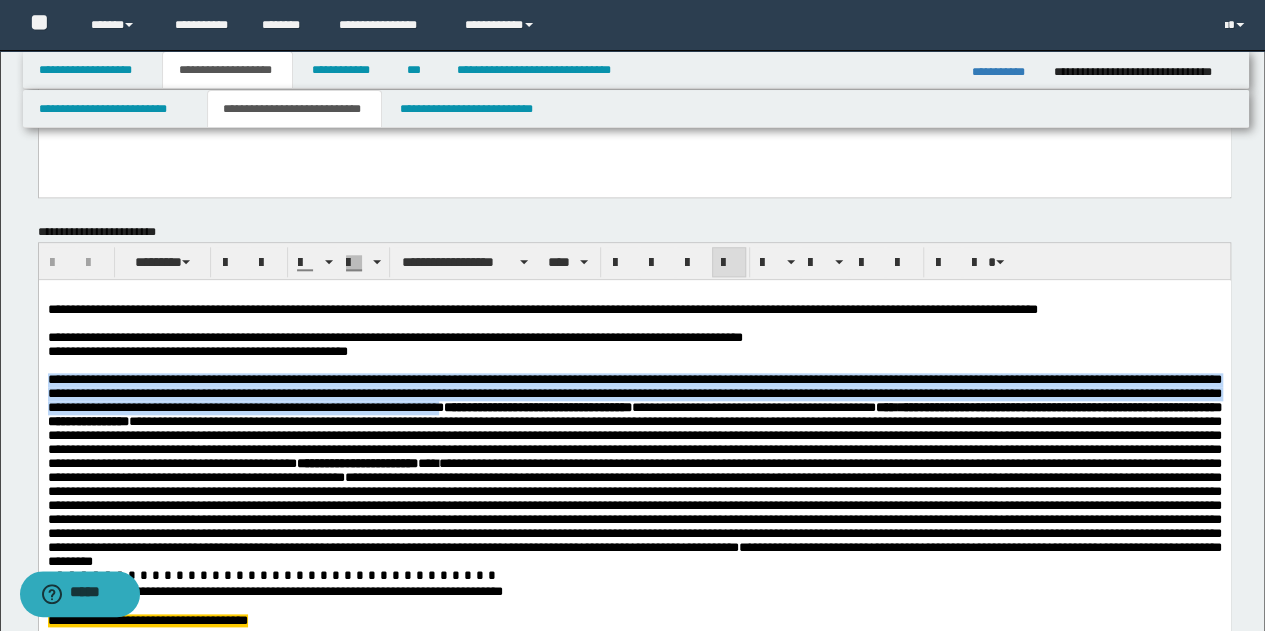 drag, startPoint x: 47, startPoint y: 391, endPoint x: 570, endPoint y: 415, distance: 523.55035 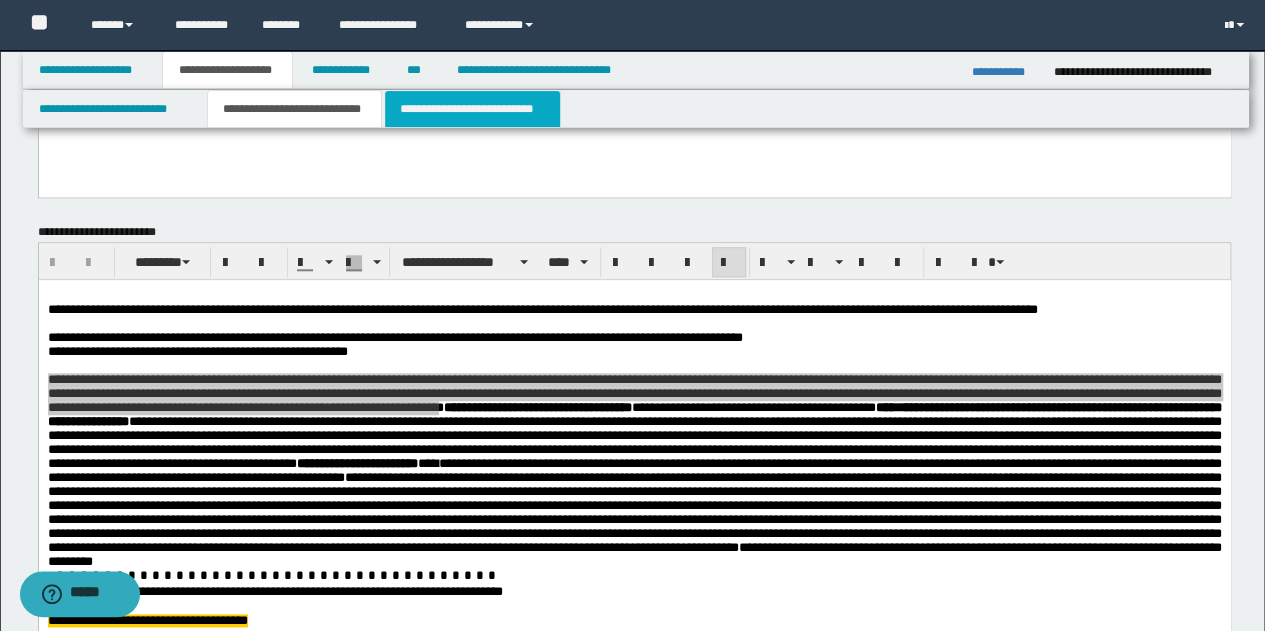 click on "**********" at bounding box center (472, 109) 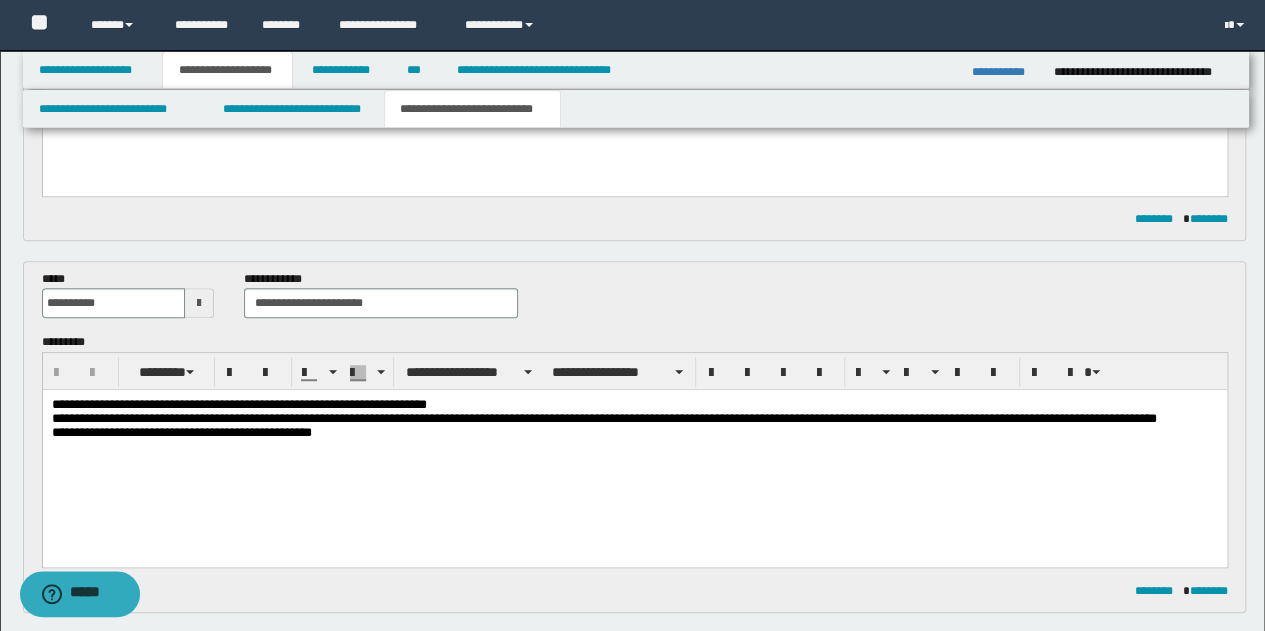 scroll, scrollTop: 500, scrollLeft: 0, axis: vertical 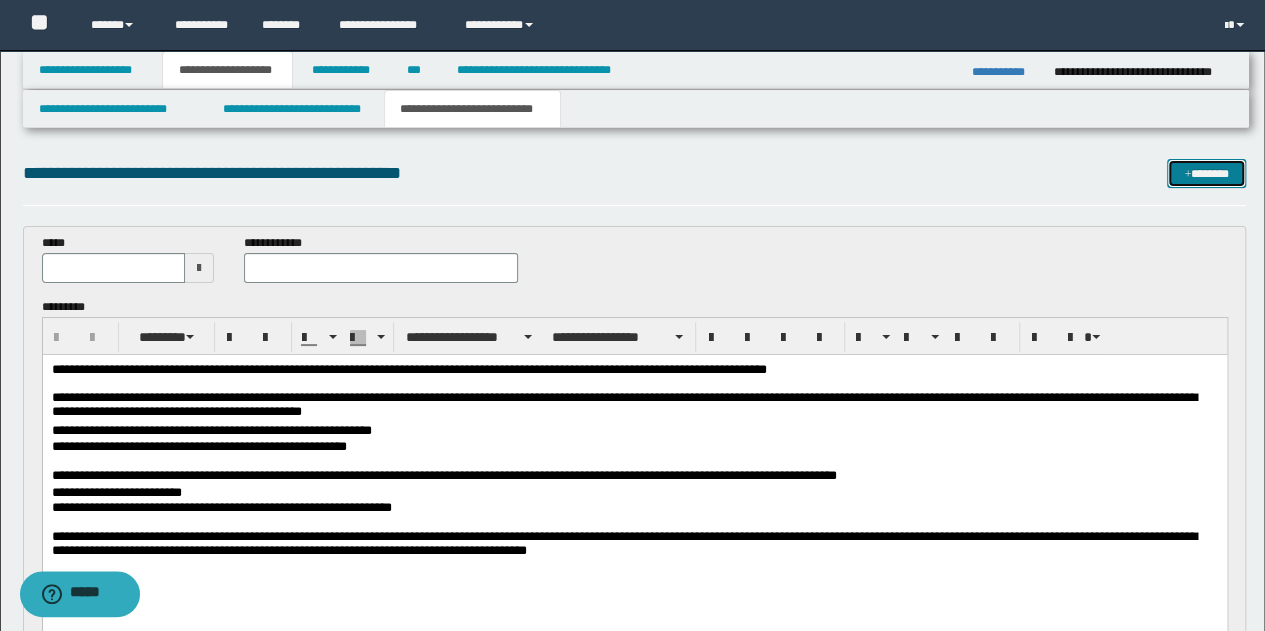click on "*******" at bounding box center (1206, 173) 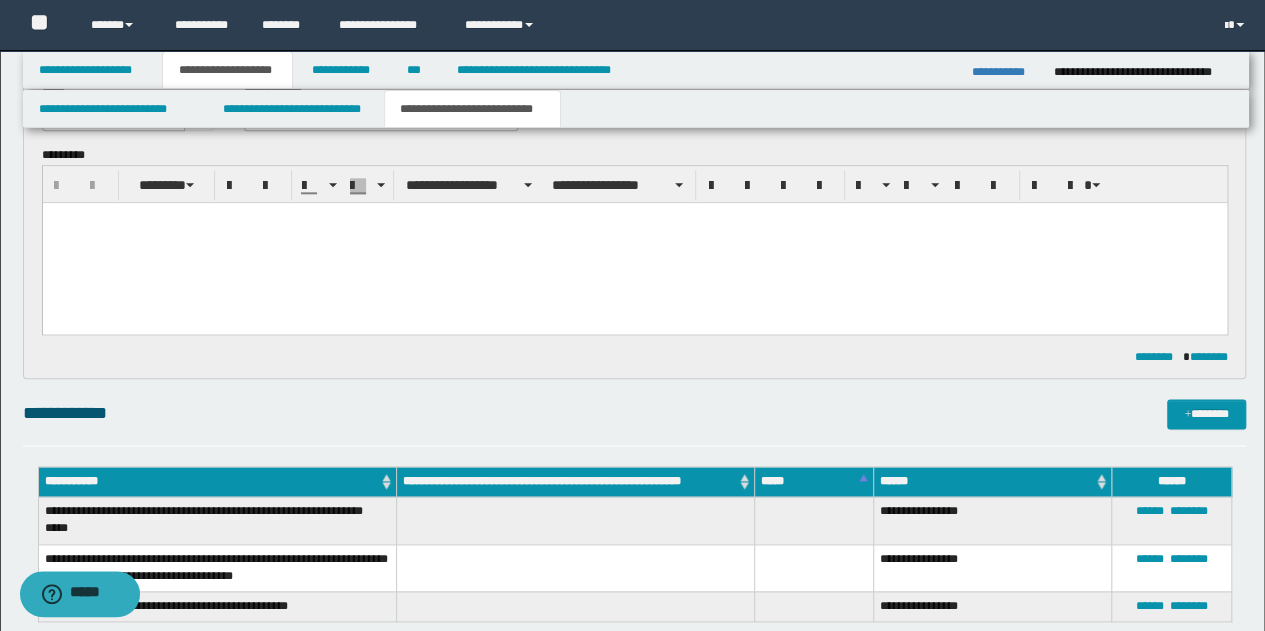 scroll, scrollTop: 0, scrollLeft: 0, axis: both 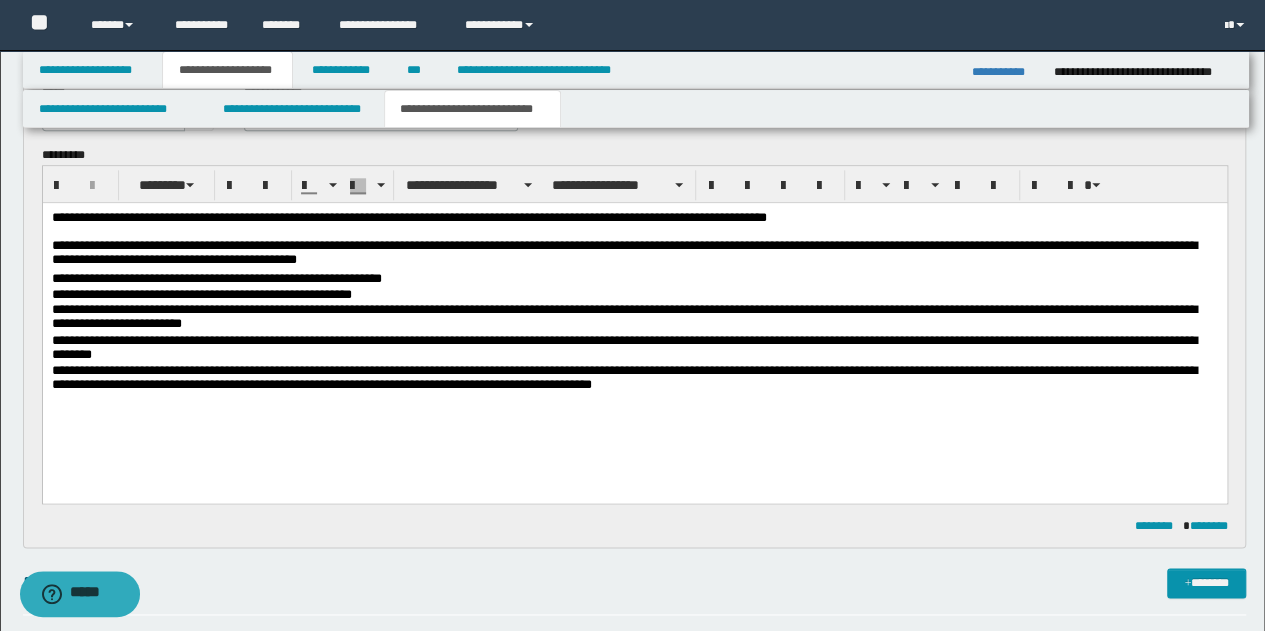click on "**********" at bounding box center (634, 240) 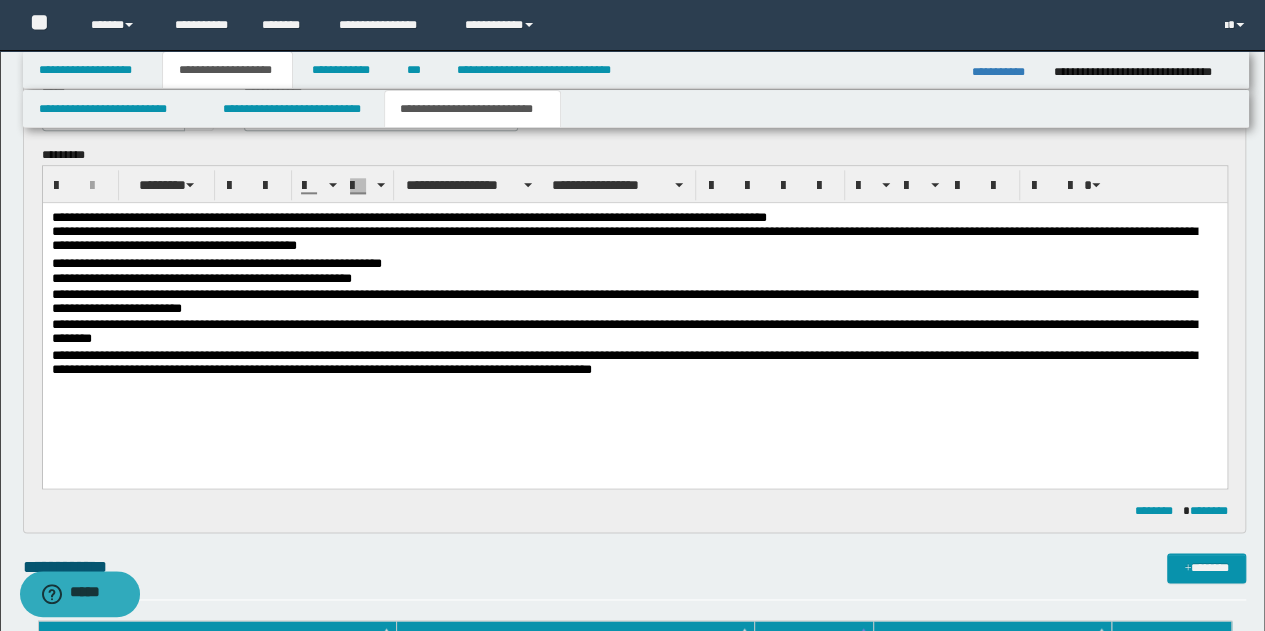 click on "**********" at bounding box center (634, 319) 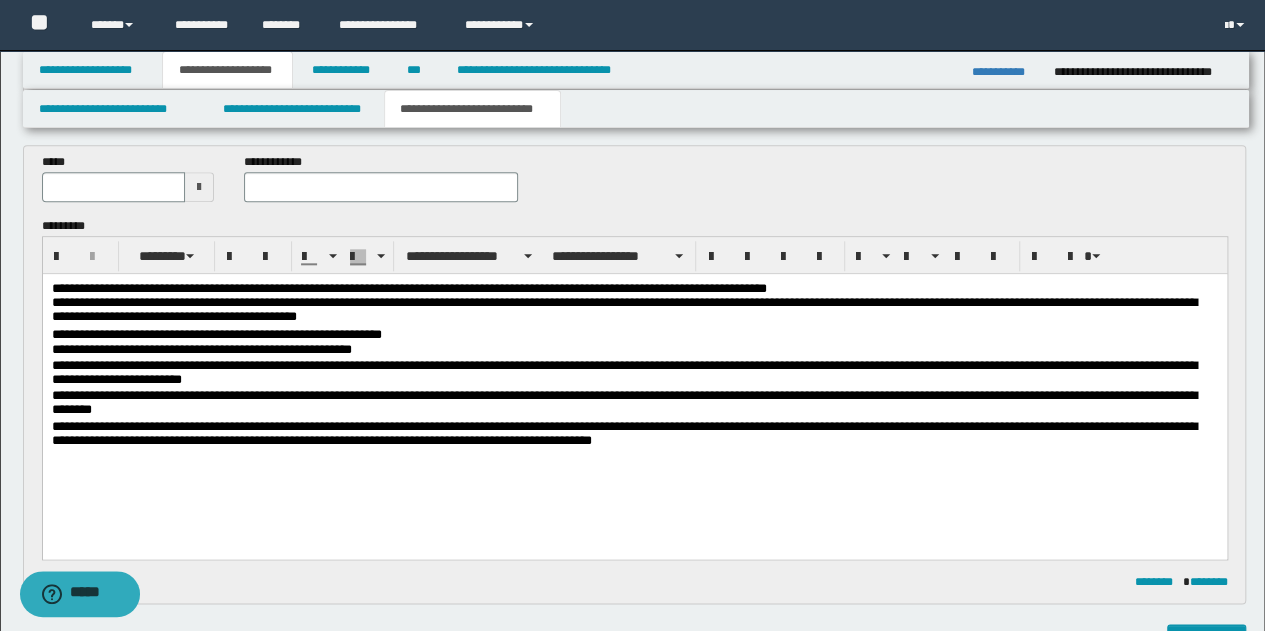 scroll, scrollTop: 933, scrollLeft: 0, axis: vertical 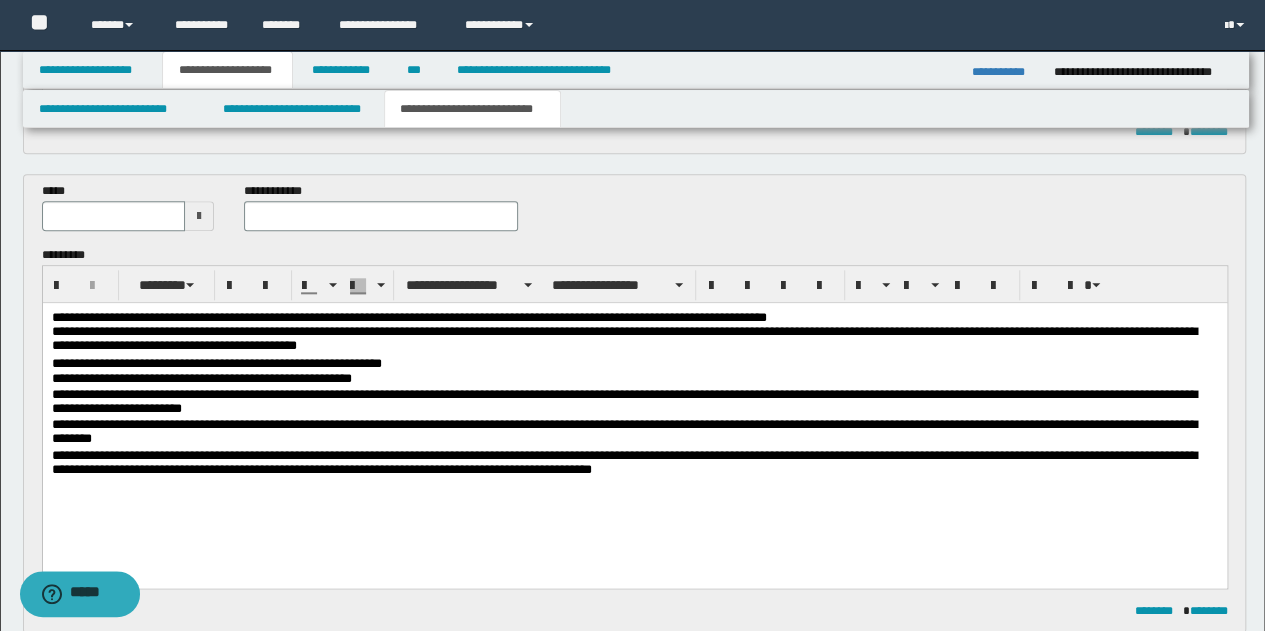 click at bounding box center (199, 216) 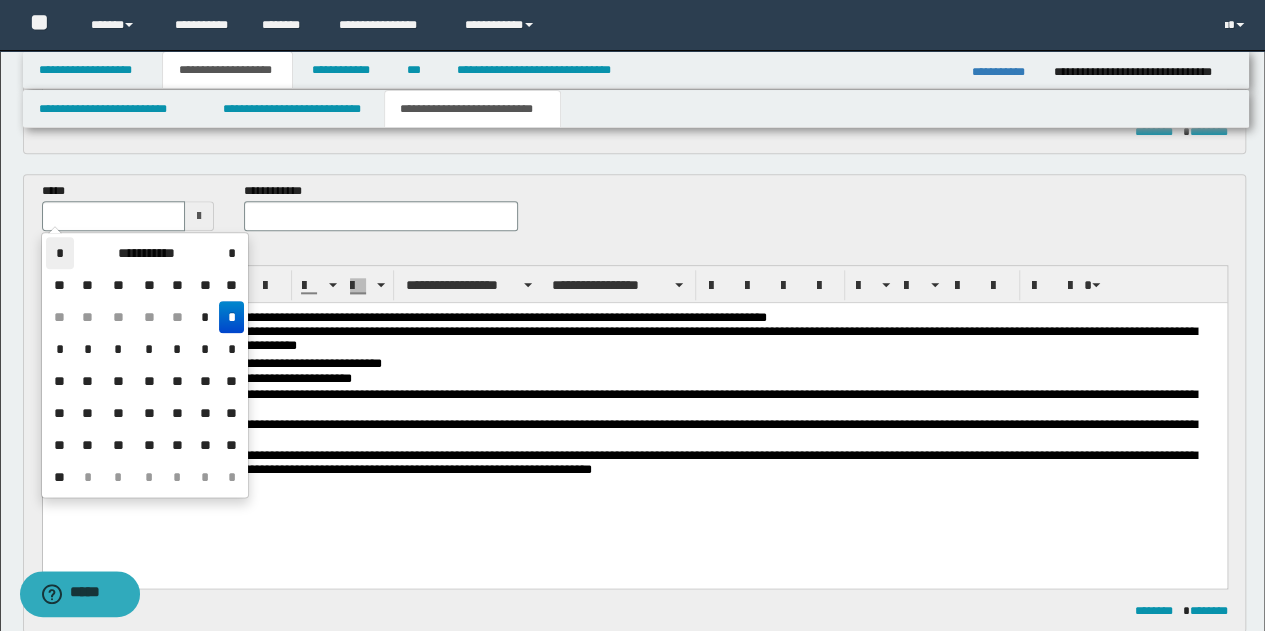 click on "*" at bounding box center [60, 253] 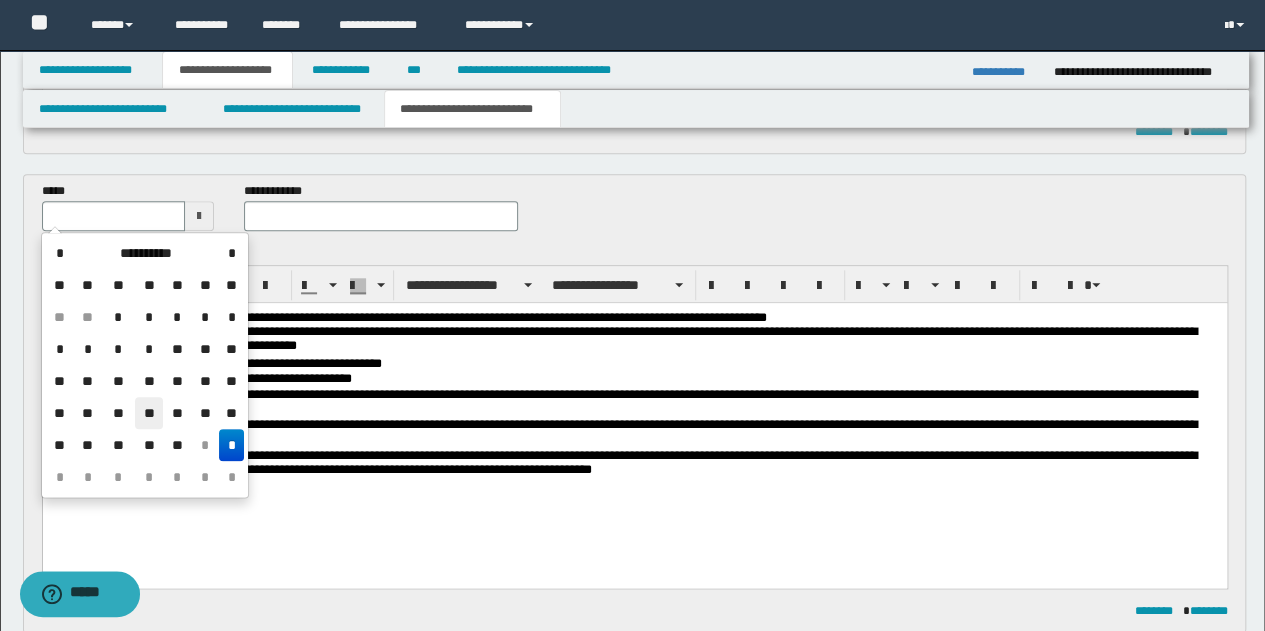 click on "**" at bounding box center [149, 413] 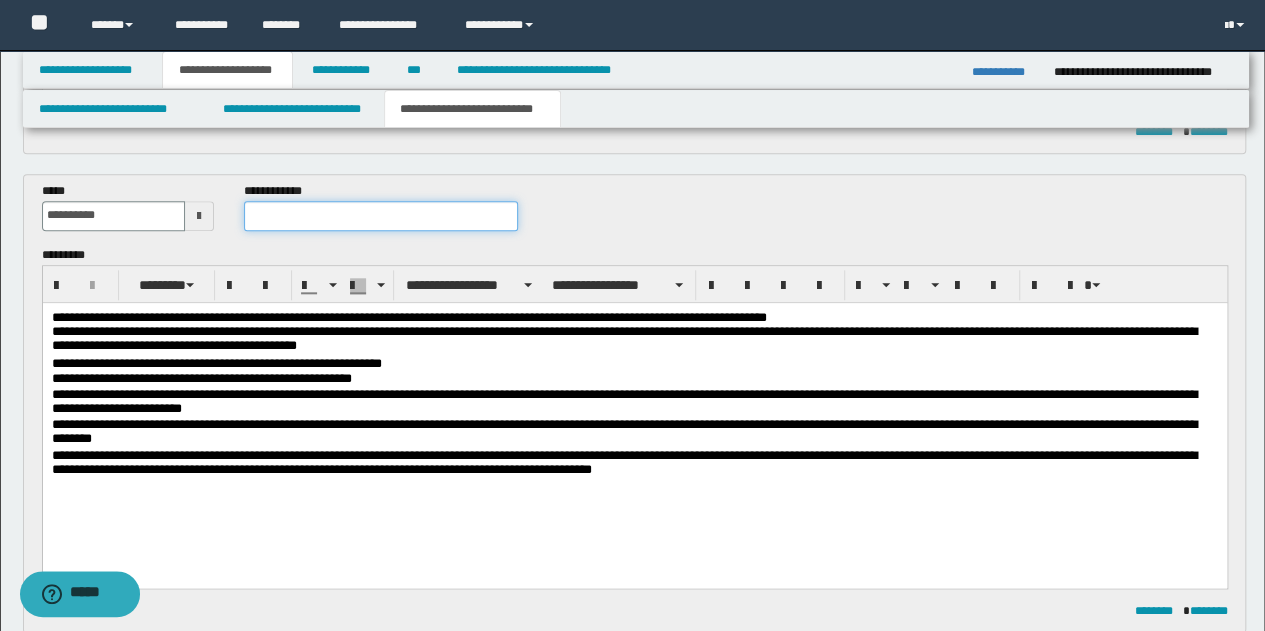 click at bounding box center (381, 216) 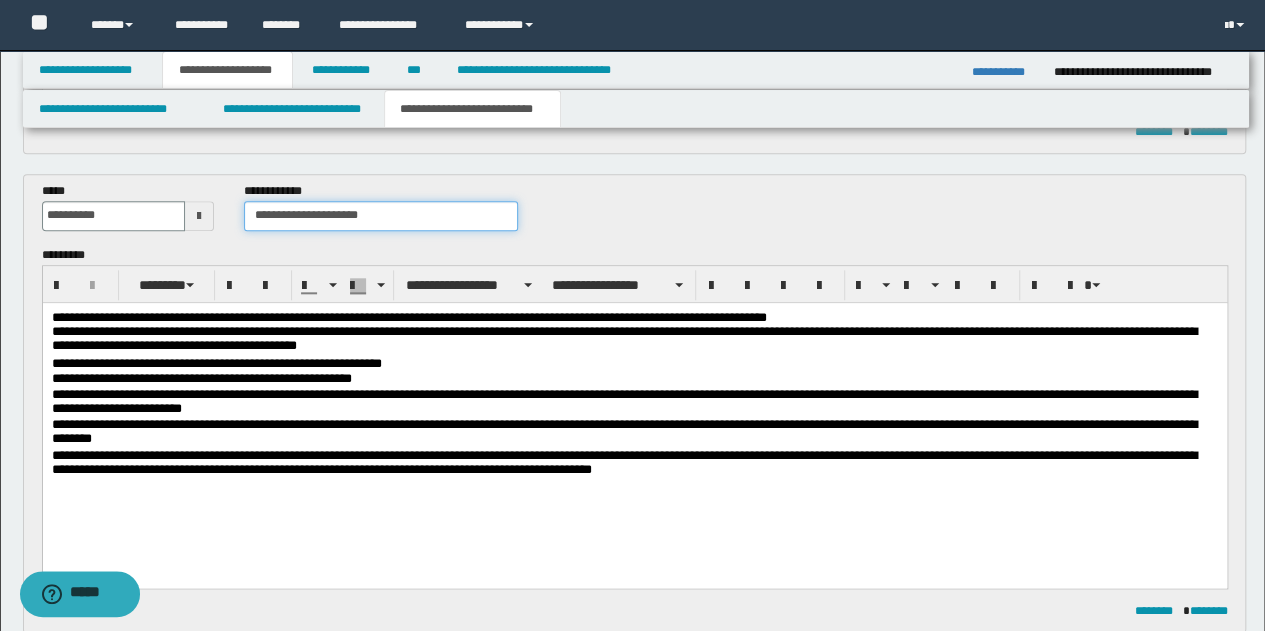 type on "**********" 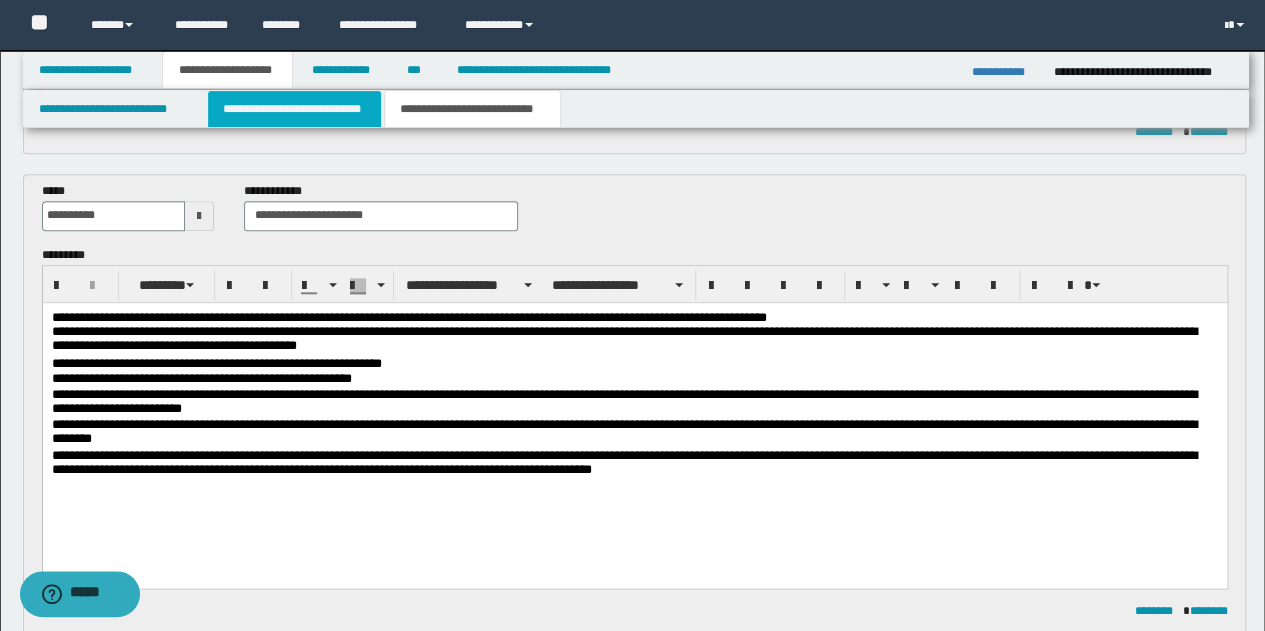 click on "**********" at bounding box center [294, 109] 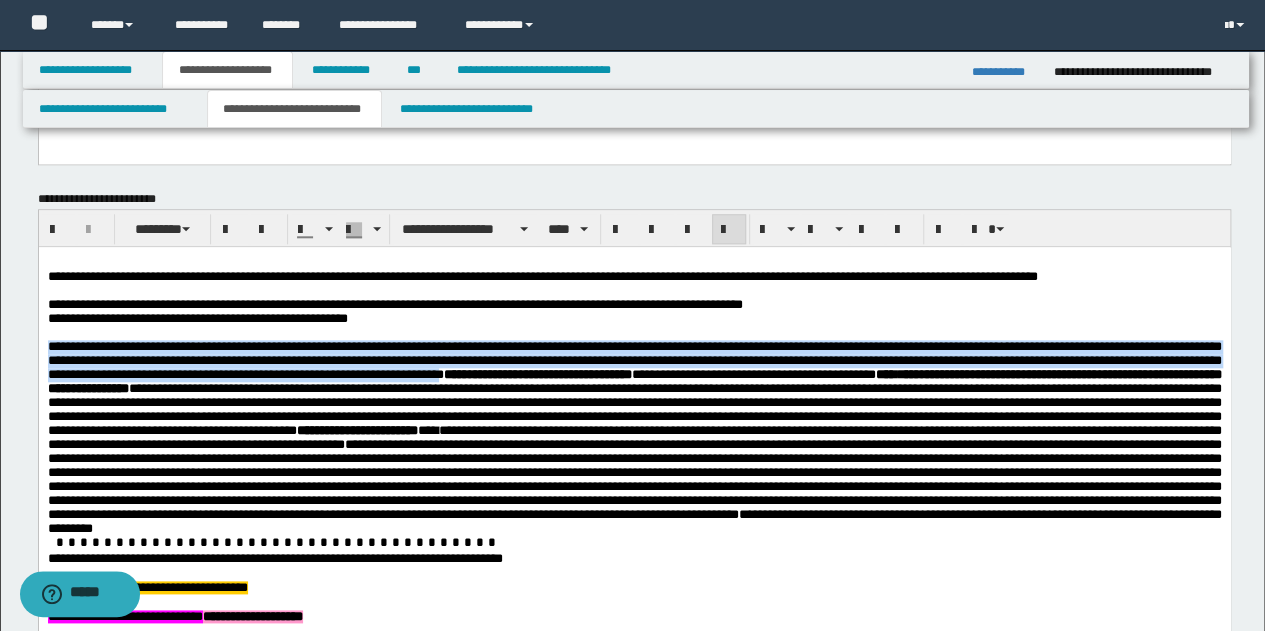 click at bounding box center (634, 333) 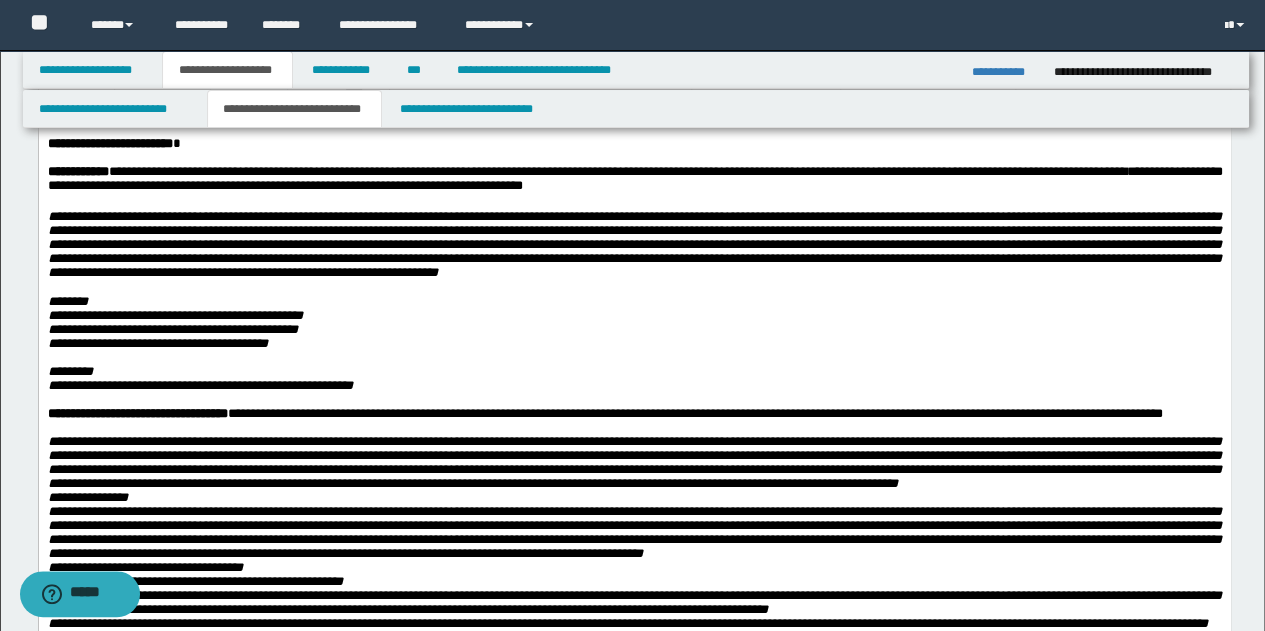 scroll, scrollTop: 133, scrollLeft: 0, axis: vertical 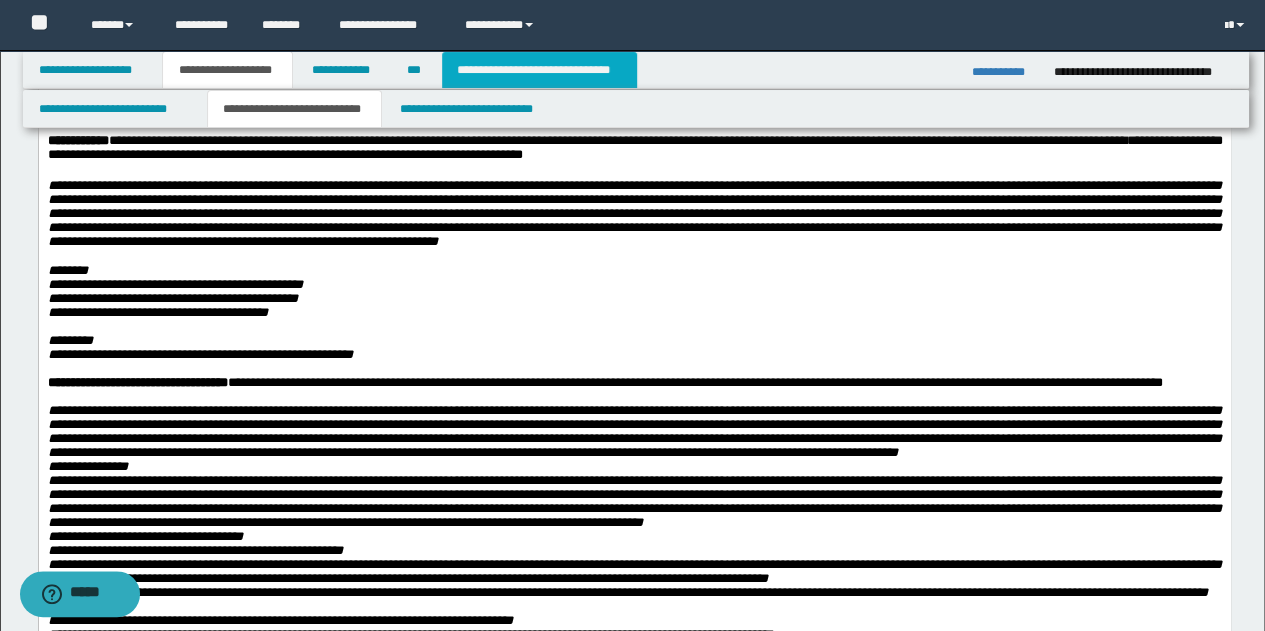 click on "**********" at bounding box center [539, 70] 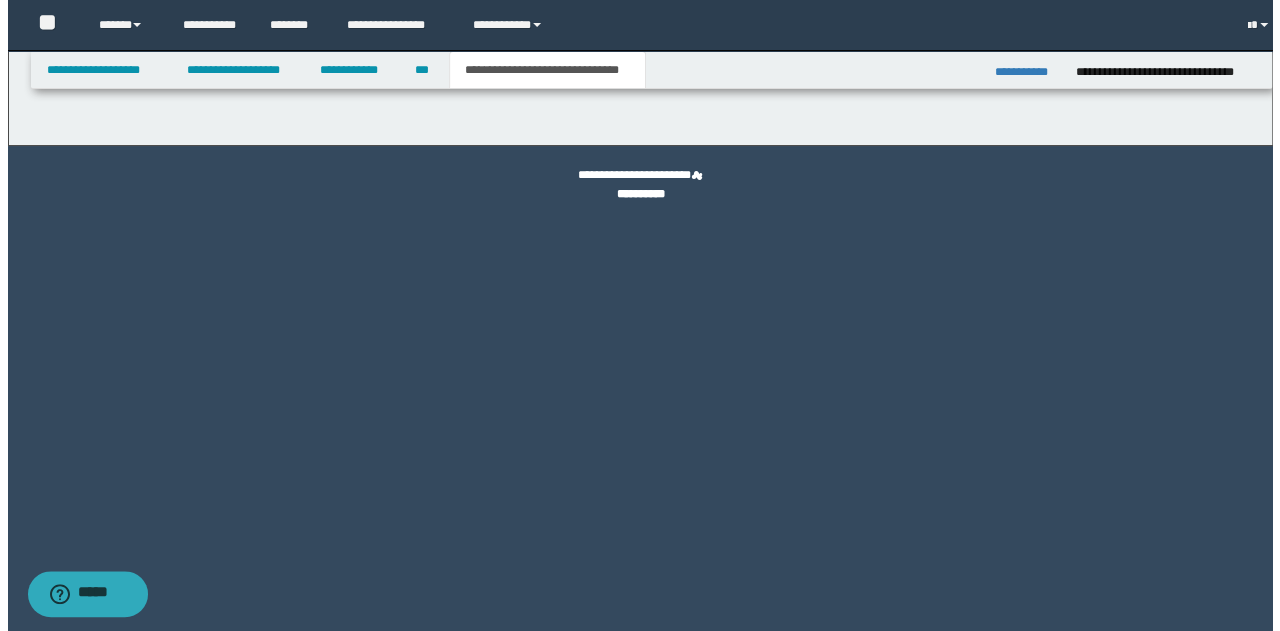 scroll, scrollTop: 0, scrollLeft: 0, axis: both 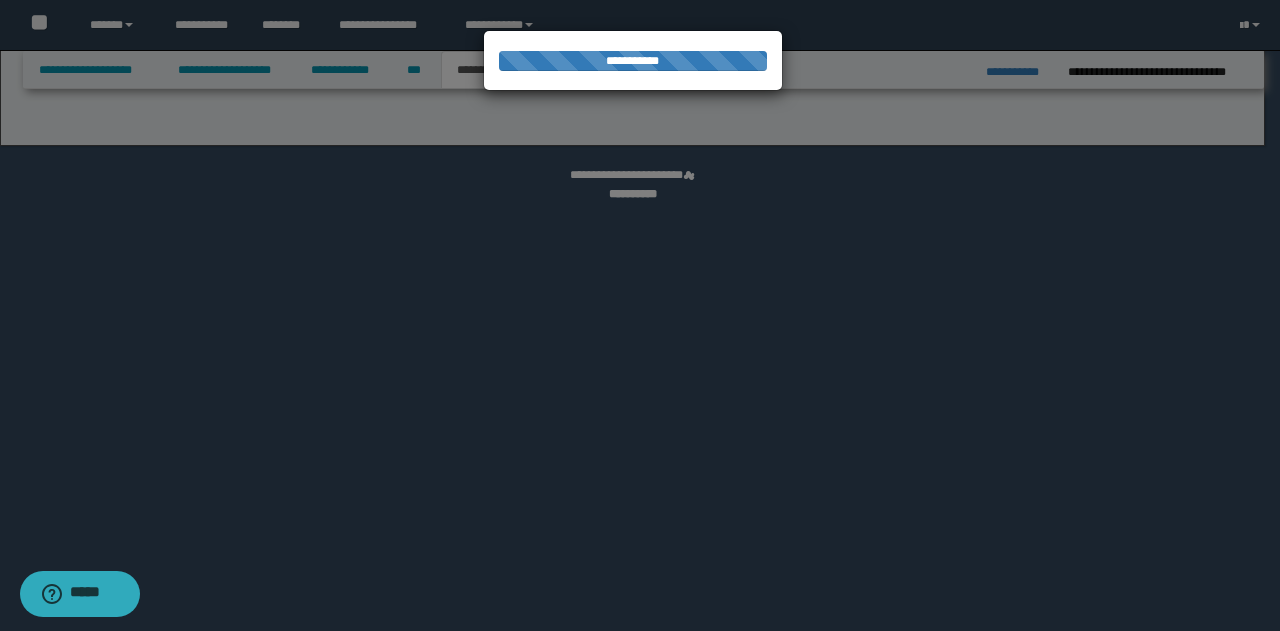 select on "*" 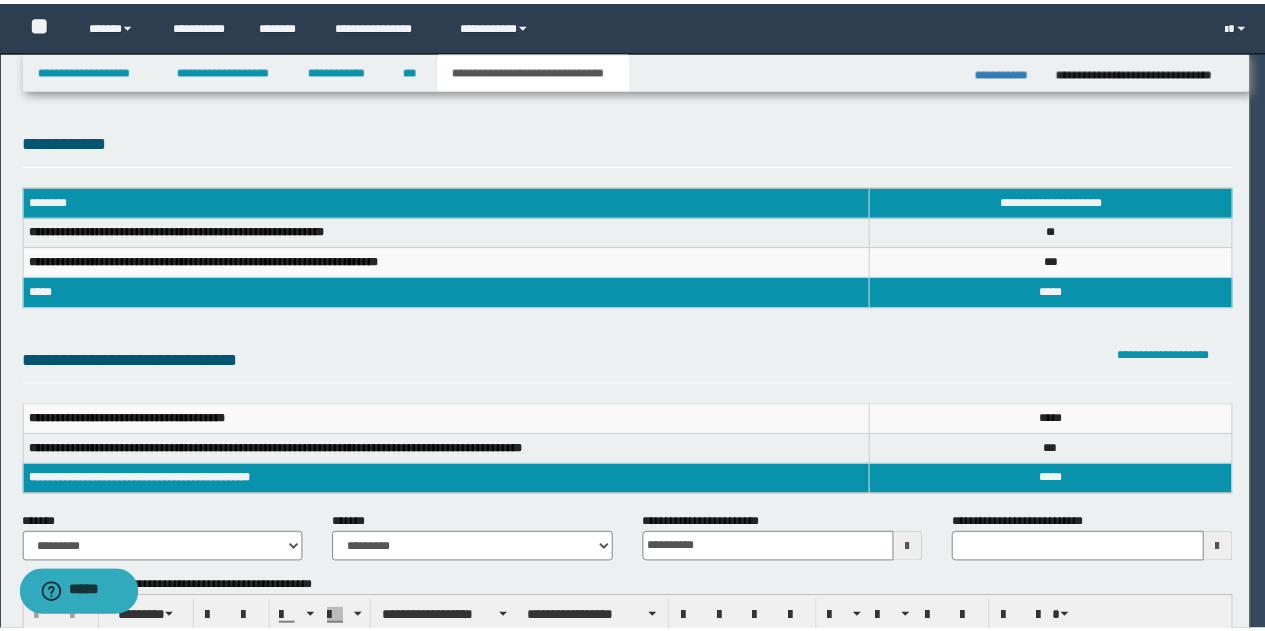 scroll, scrollTop: 0, scrollLeft: 0, axis: both 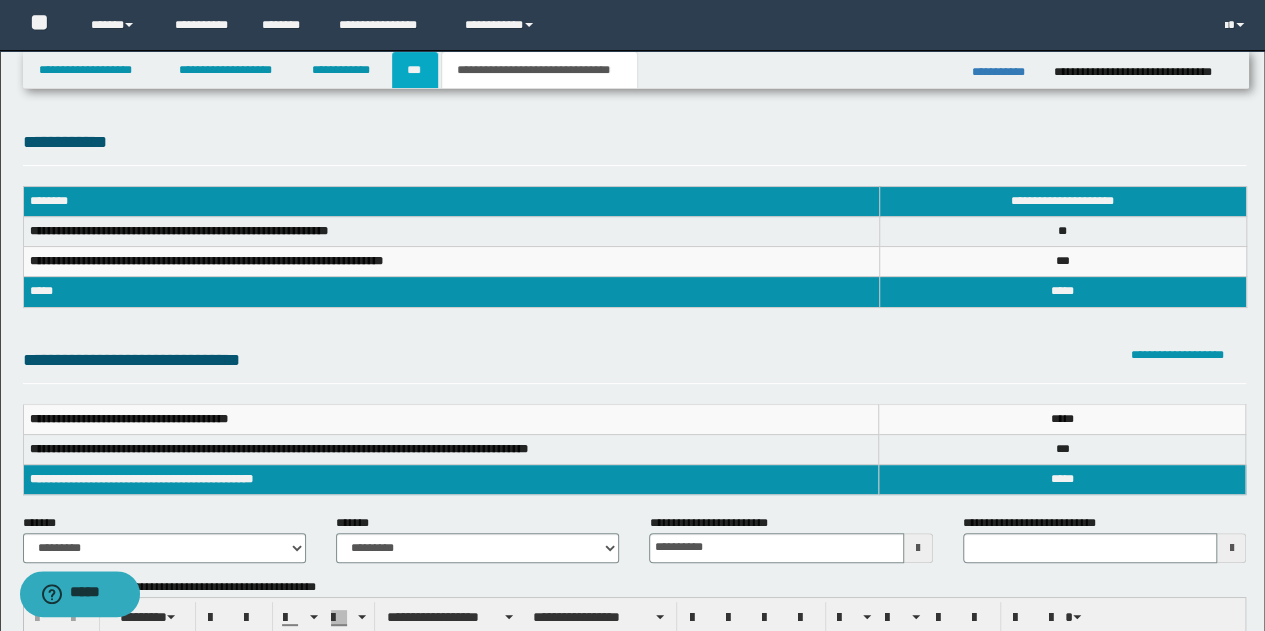 click on "***" at bounding box center (415, 70) 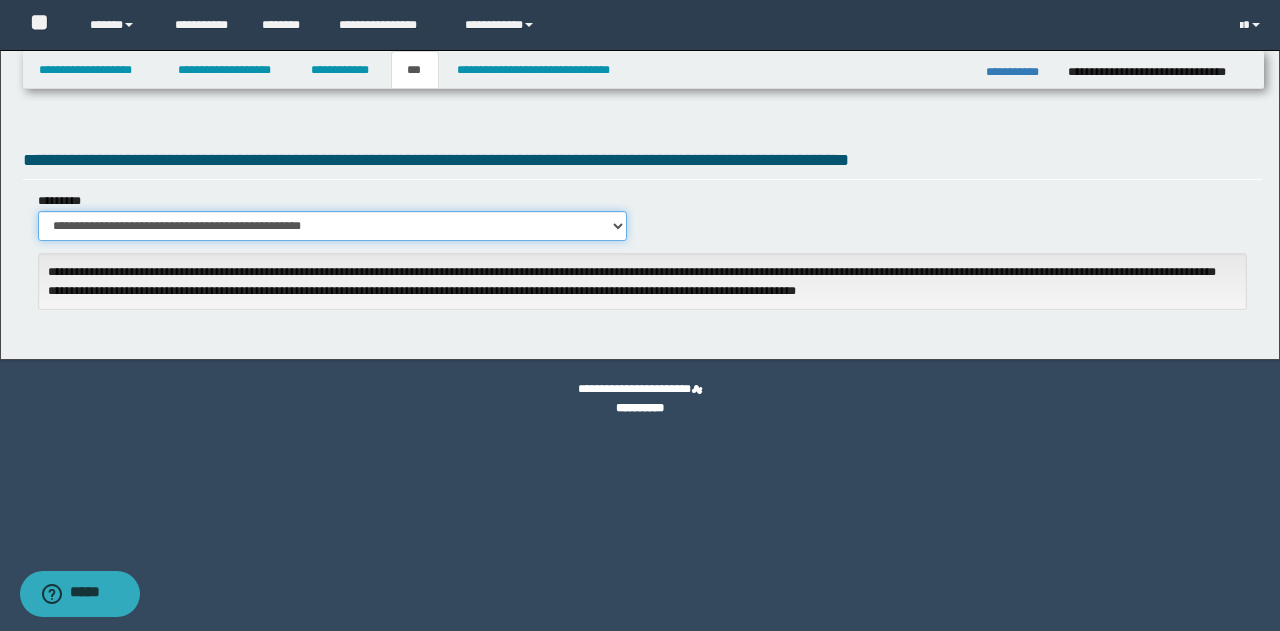 click on "**********" at bounding box center (333, 226) 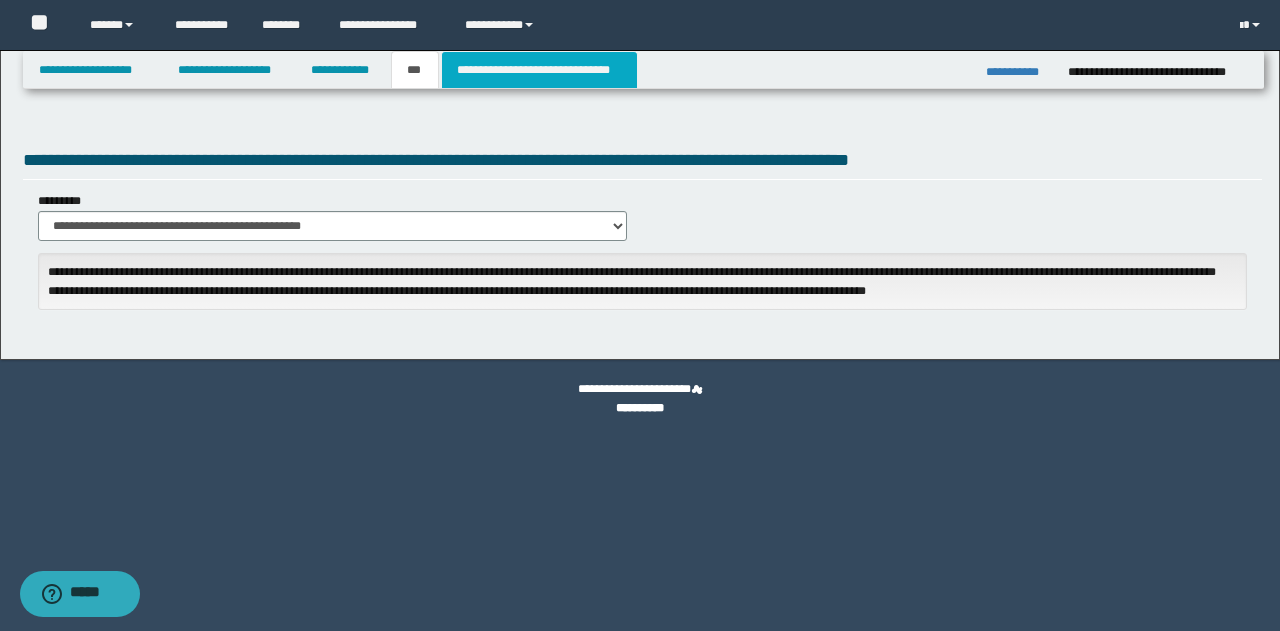 click on "**********" at bounding box center (539, 70) 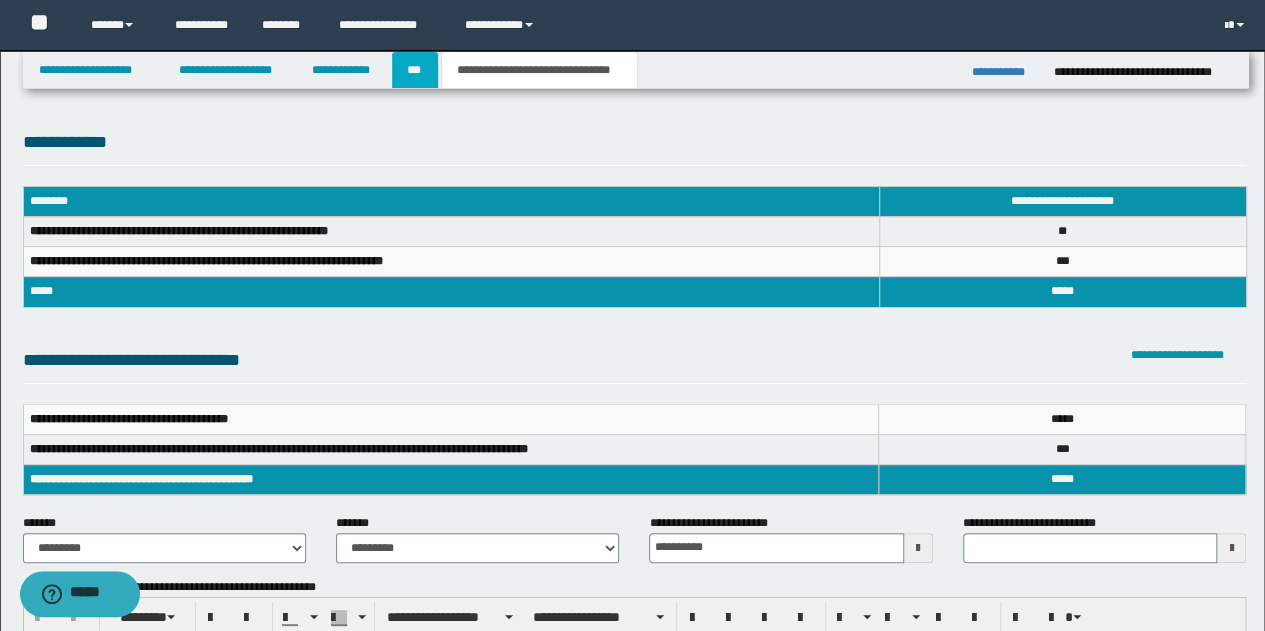 click on "***" at bounding box center (415, 70) 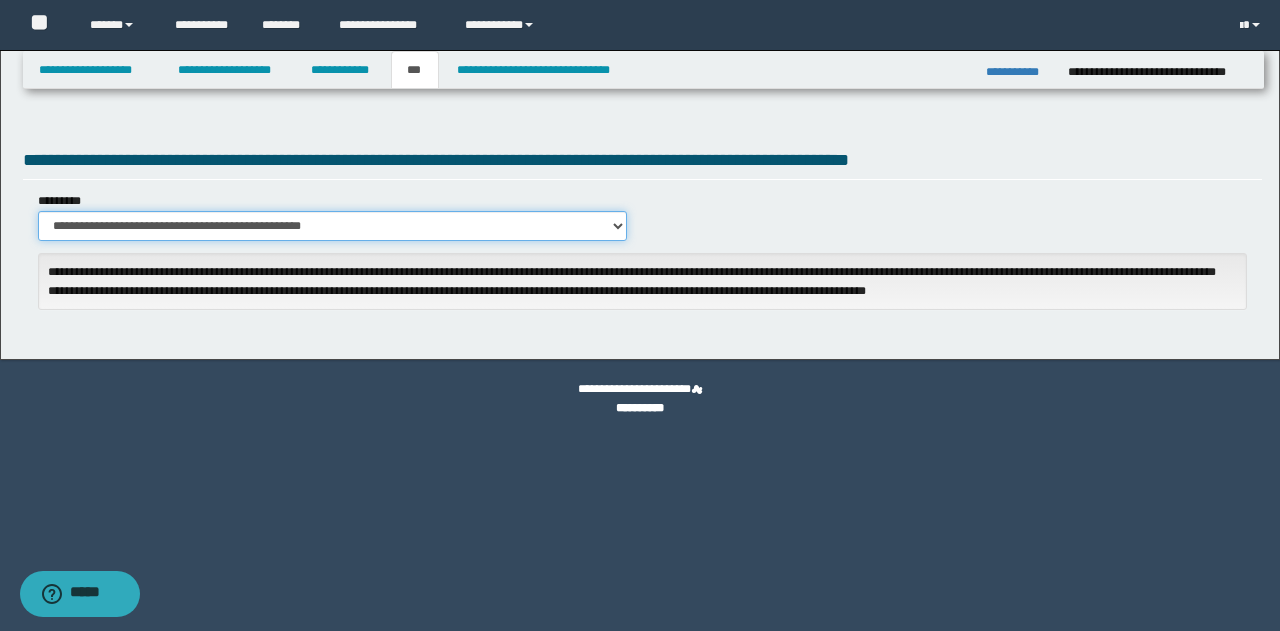 click on "**********" at bounding box center [333, 226] 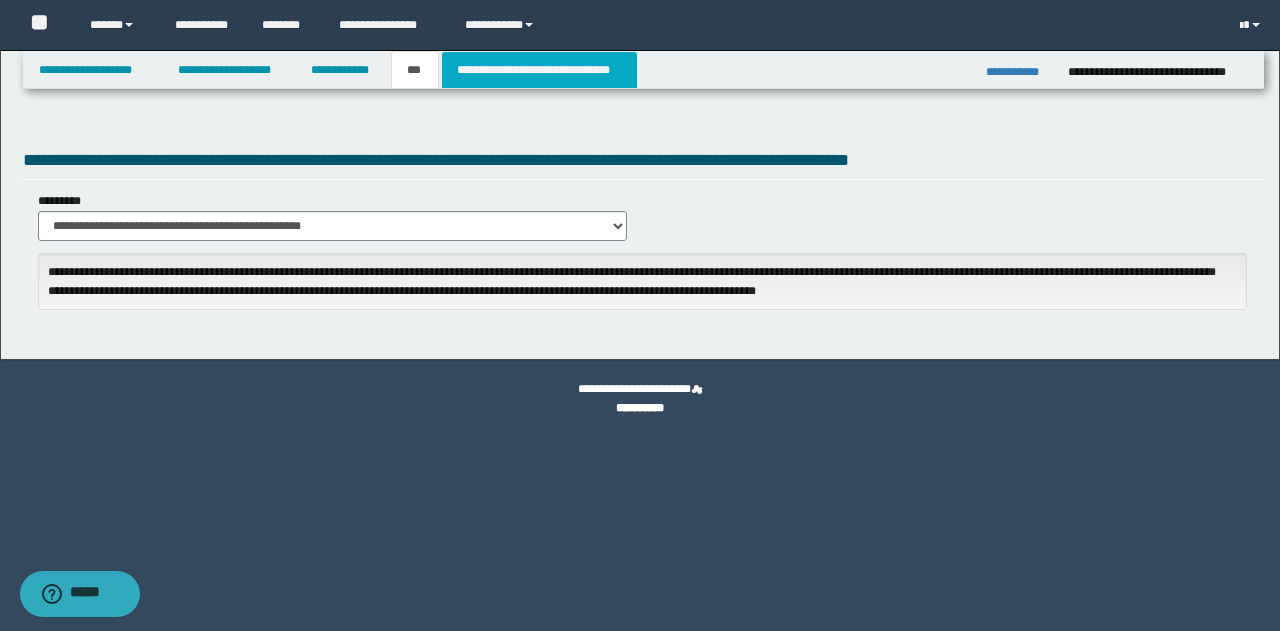 click on "**********" at bounding box center (539, 70) 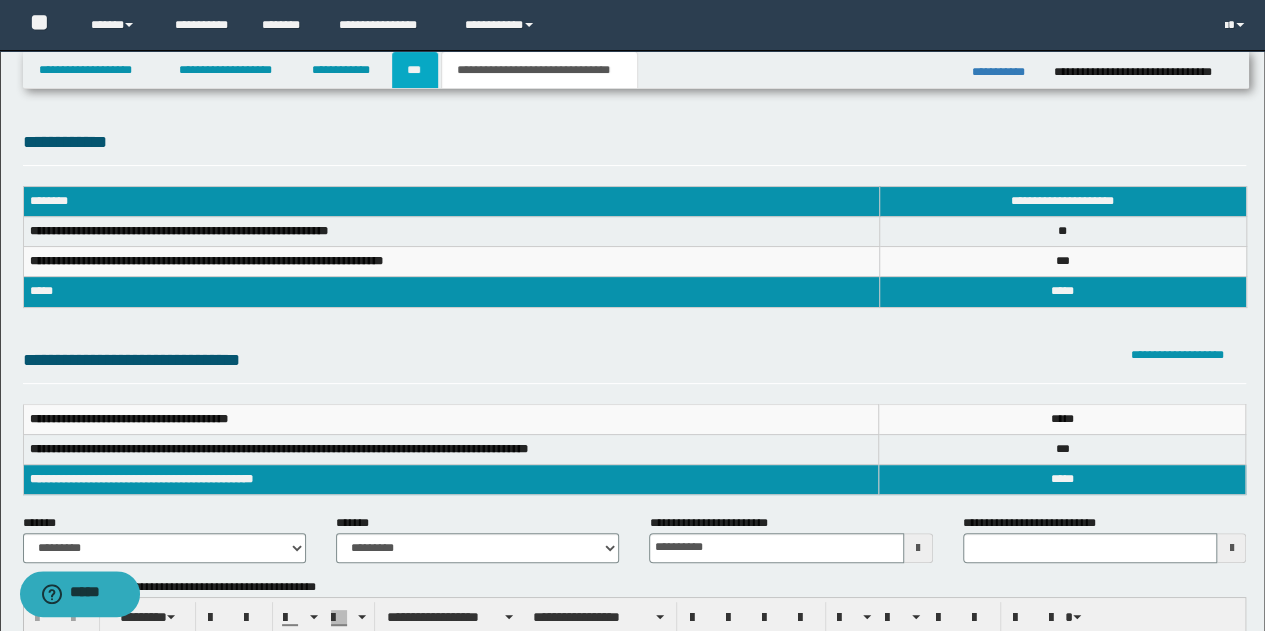 click on "***" at bounding box center (415, 70) 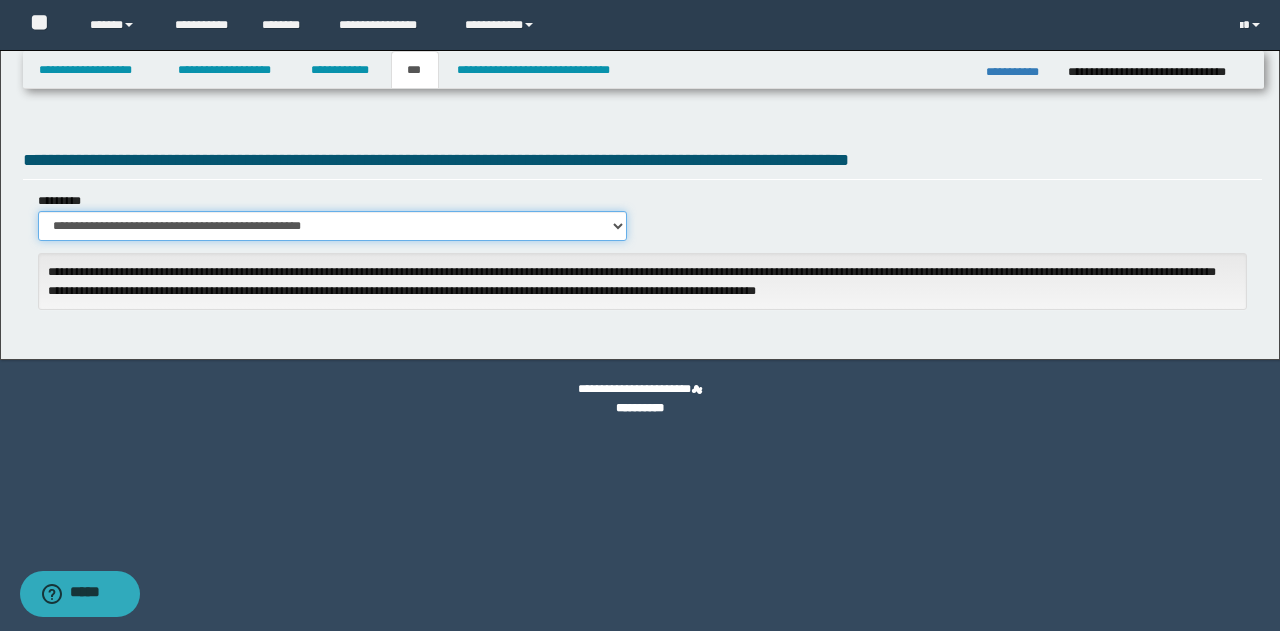 click on "**********" at bounding box center [333, 226] 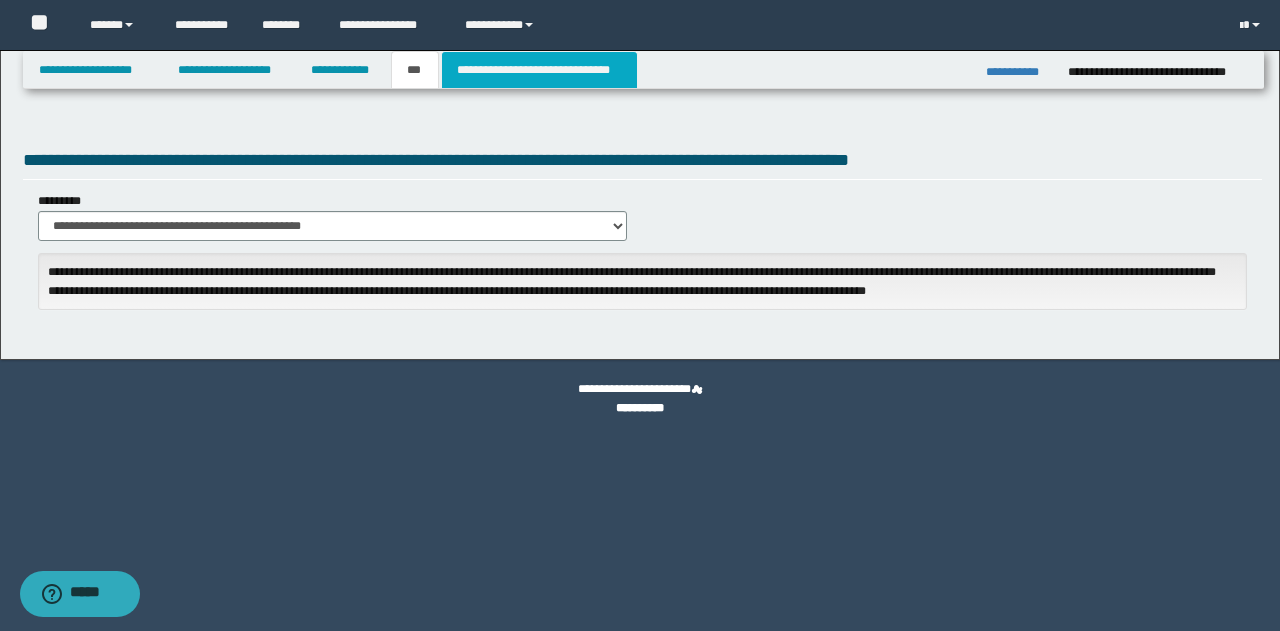 click on "**********" at bounding box center [539, 70] 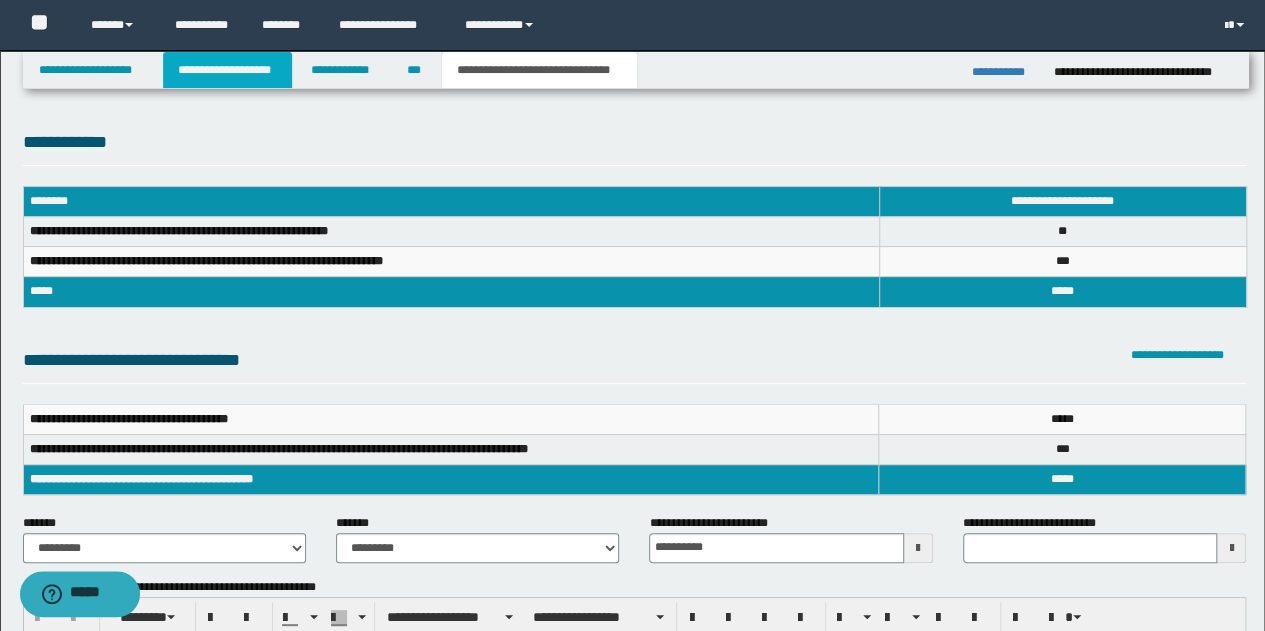 click on "**********" at bounding box center [227, 70] 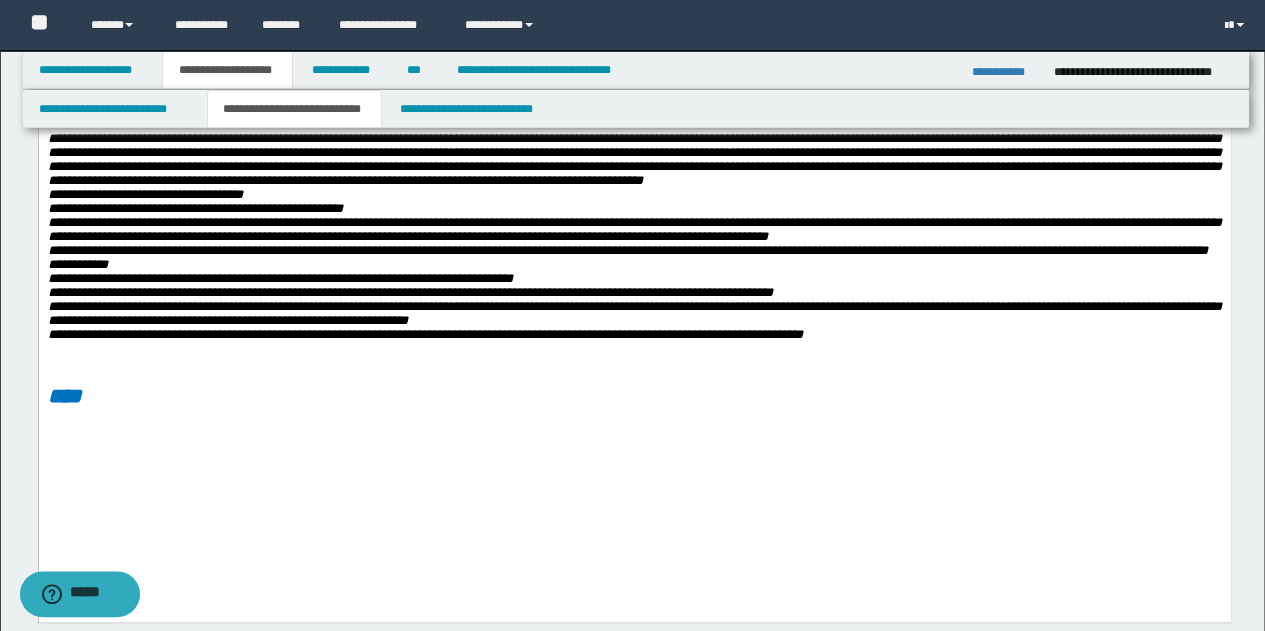 scroll, scrollTop: 500, scrollLeft: 0, axis: vertical 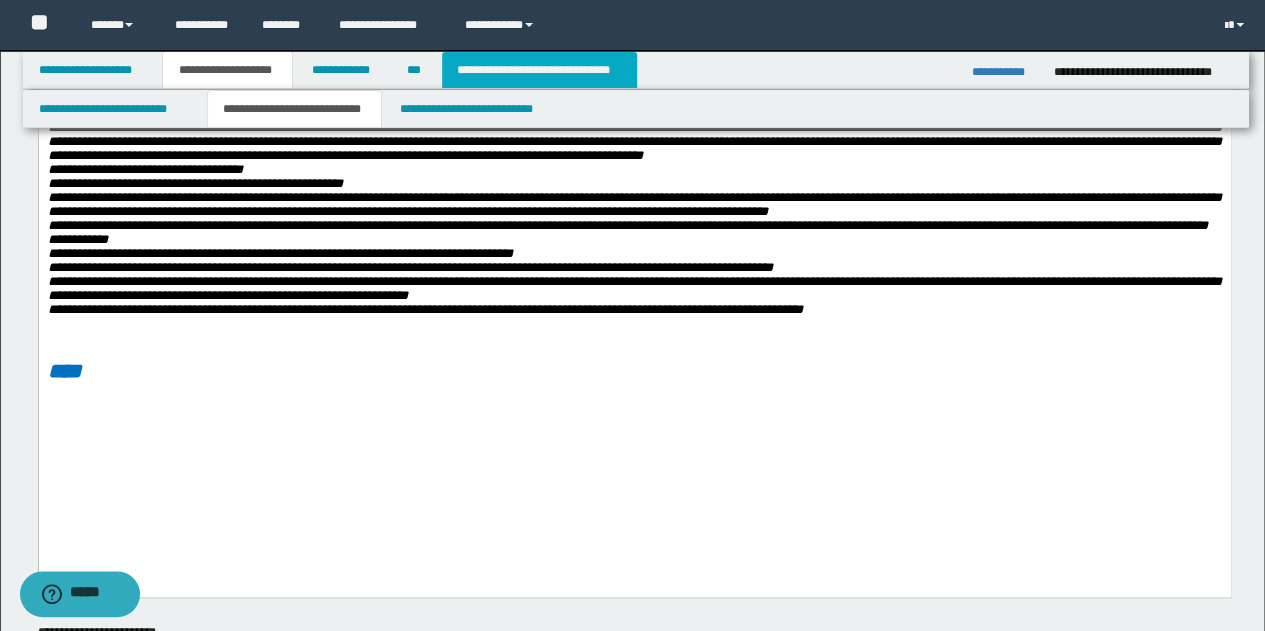 click on "**********" at bounding box center [539, 70] 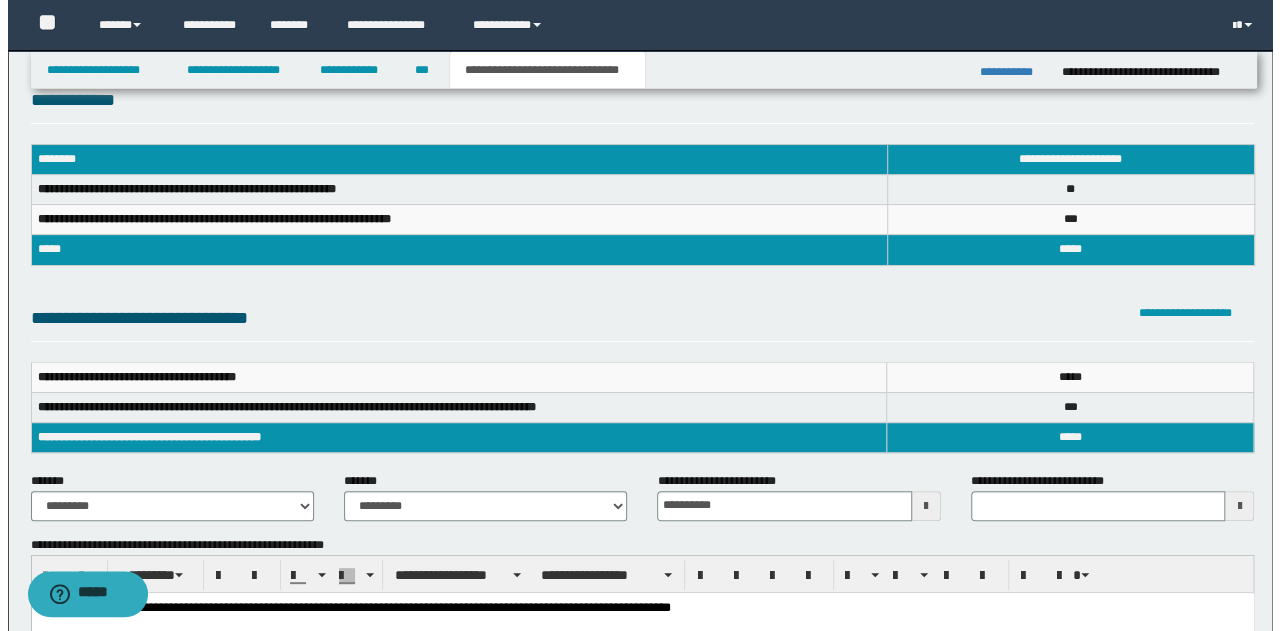 scroll, scrollTop: 0, scrollLeft: 0, axis: both 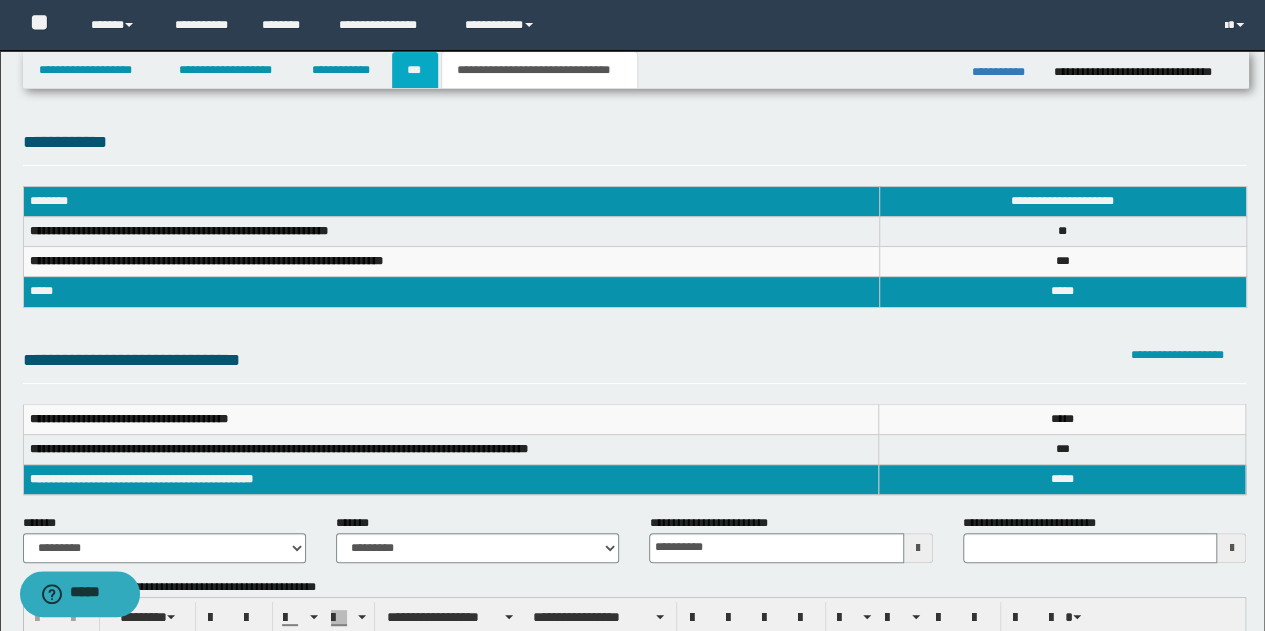 click on "***" at bounding box center [415, 70] 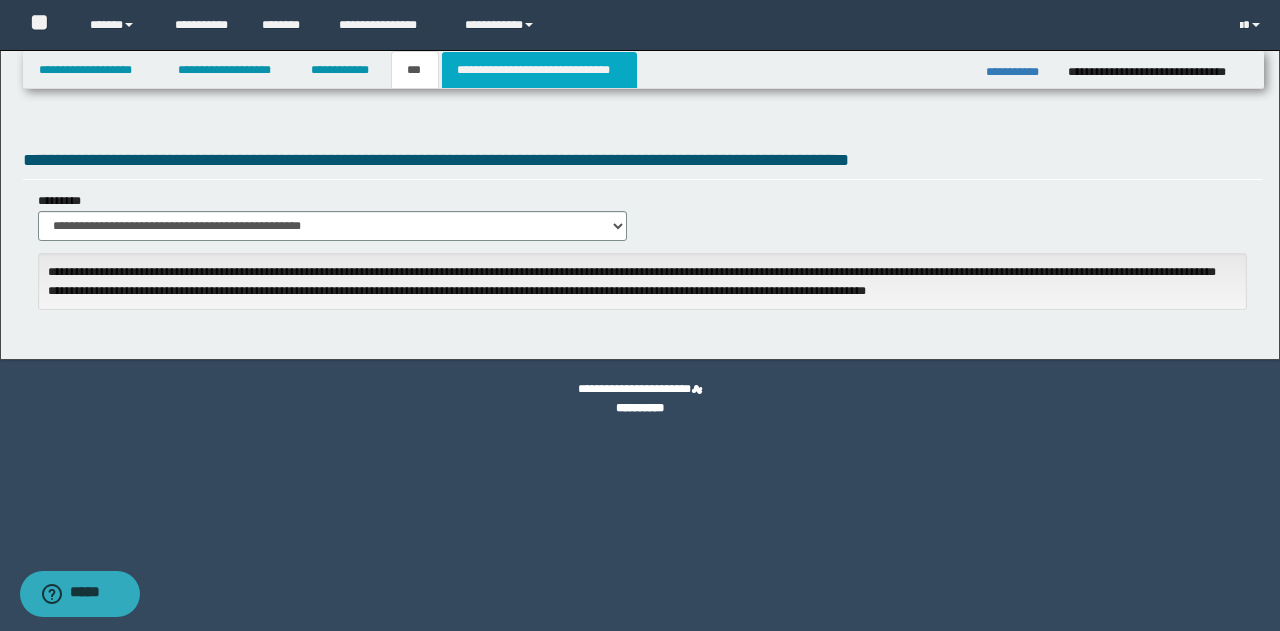 click on "**********" at bounding box center [539, 70] 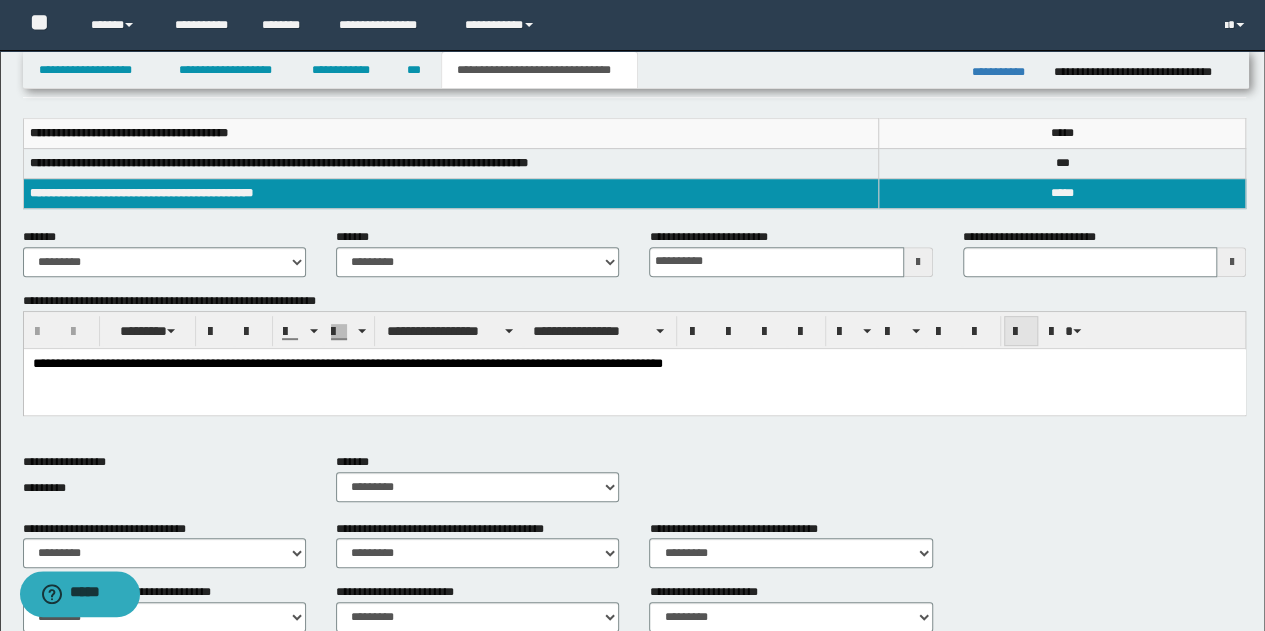 scroll, scrollTop: 300, scrollLeft: 0, axis: vertical 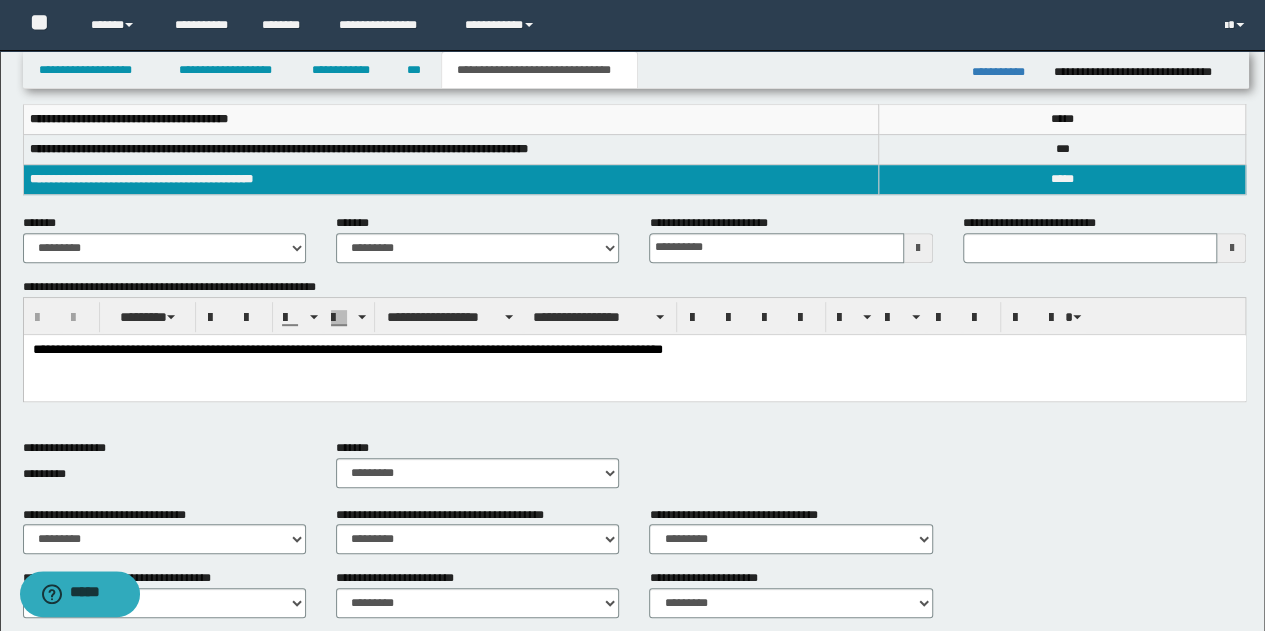 type 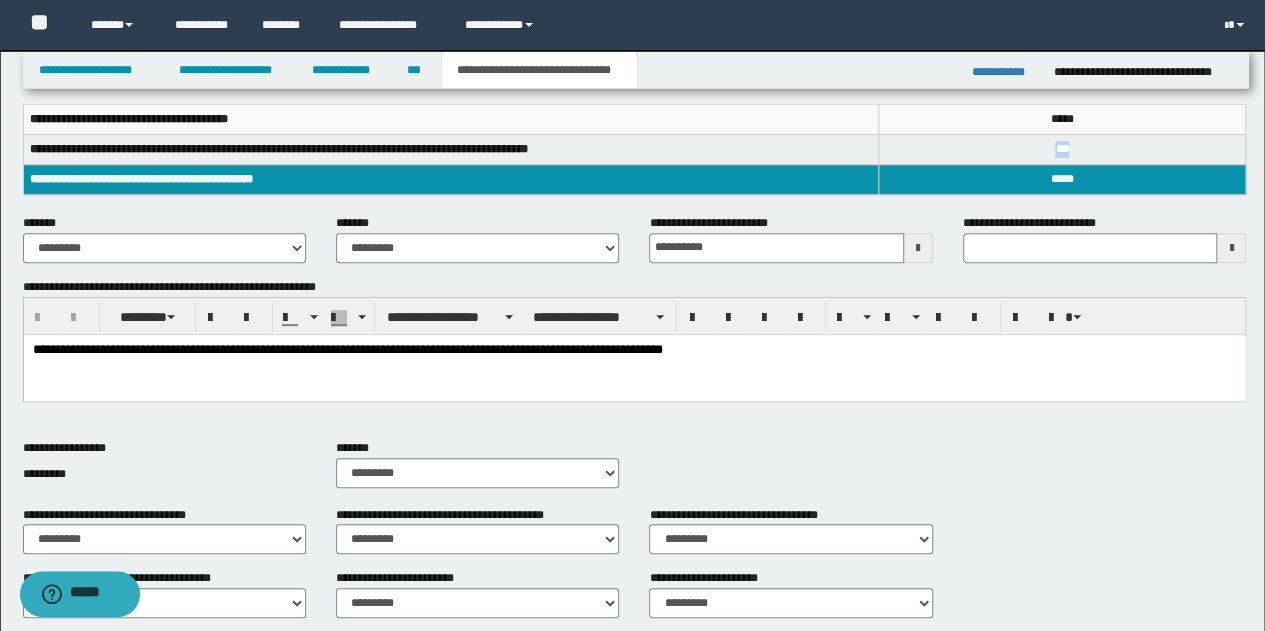 drag, startPoint x: 1102, startPoint y: 141, endPoint x: 1011, endPoint y: 147, distance: 91.197586 